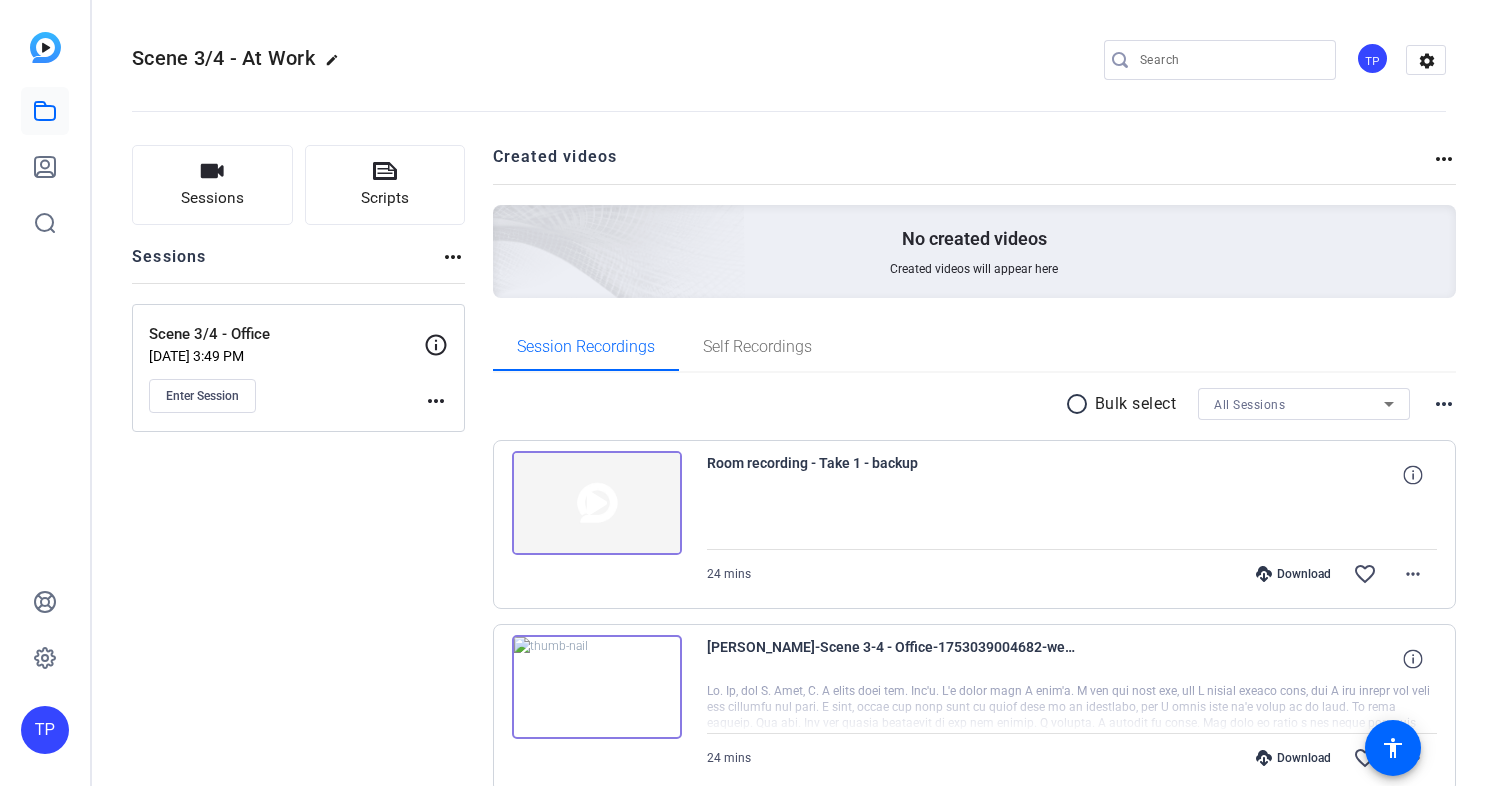 scroll, scrollTop: 0, scrollLeft: 0, axis: both 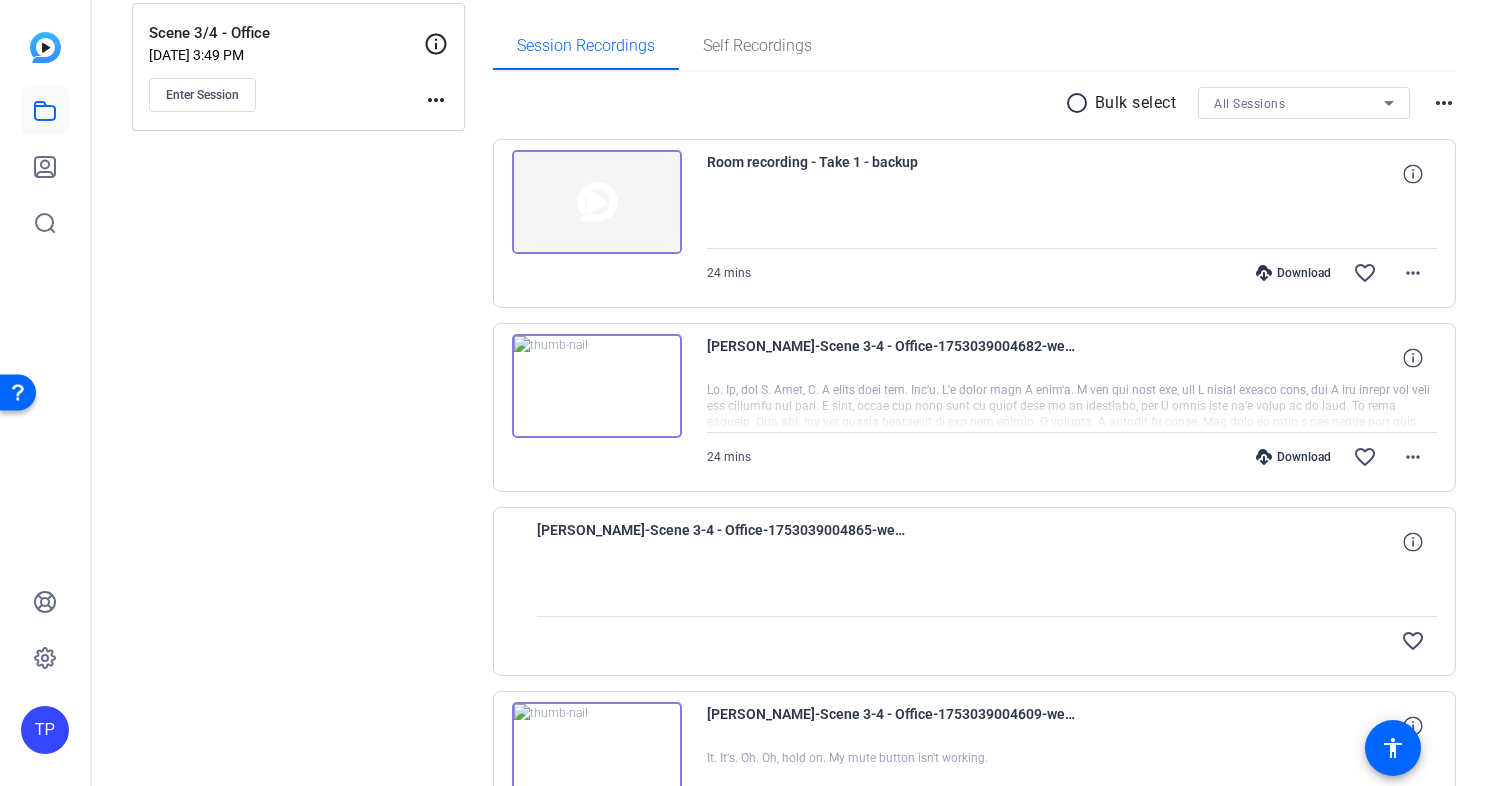 click at bounding box center [597, 202] 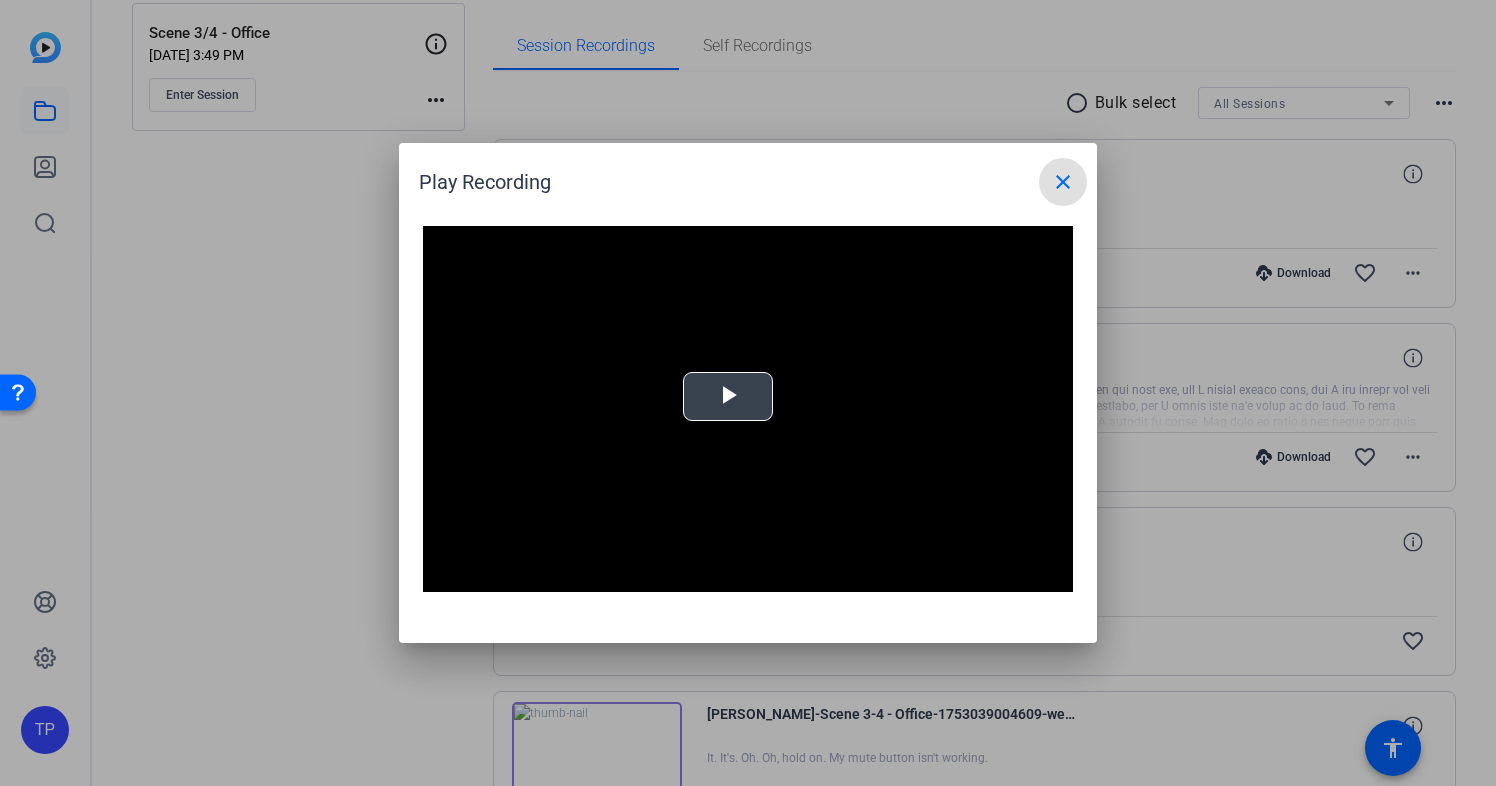 click at bounding box center [728, 397] 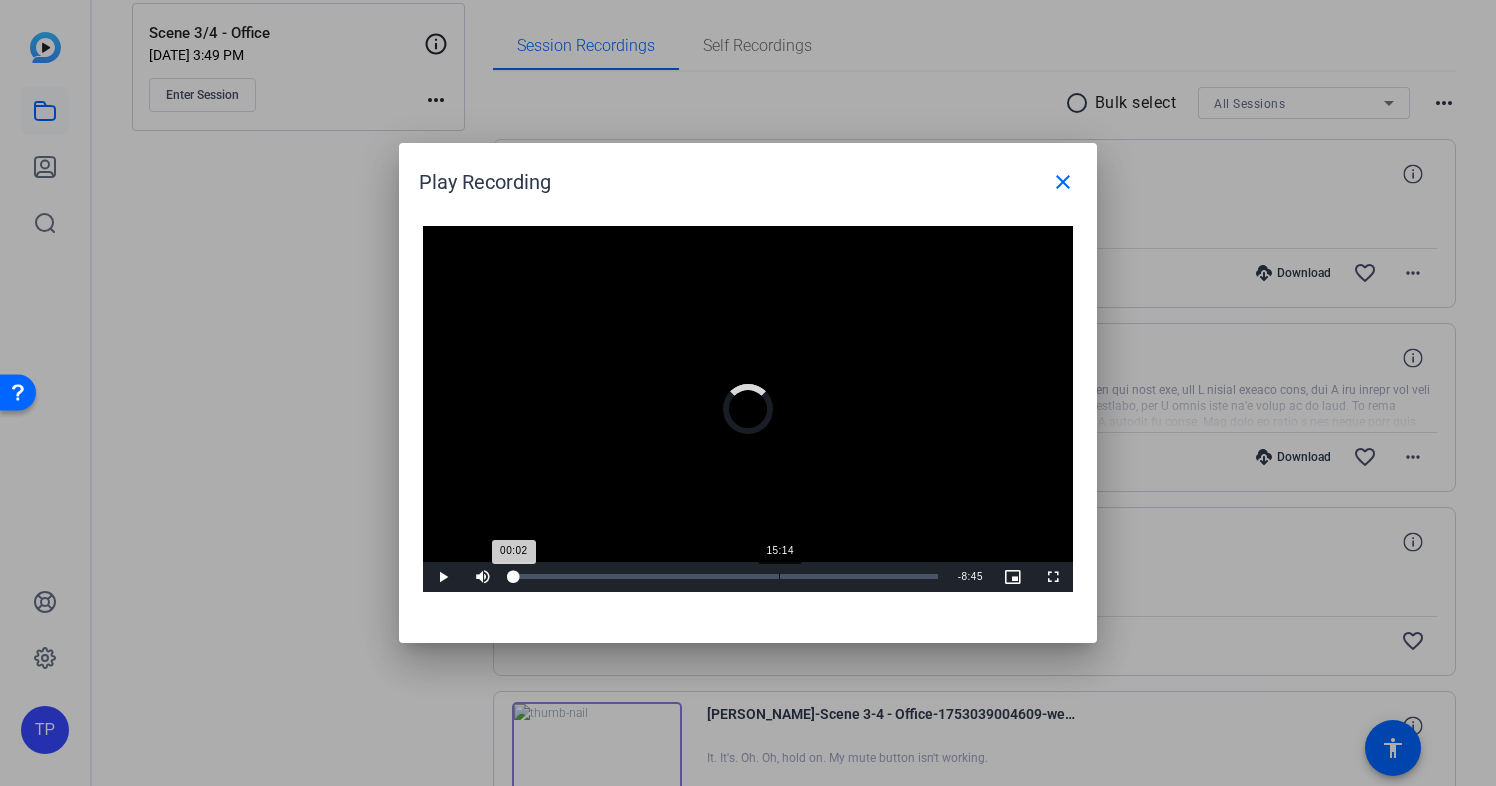 click on "Loaded :  0.21% 15:14 00:02" at bounding box center (725, 577) 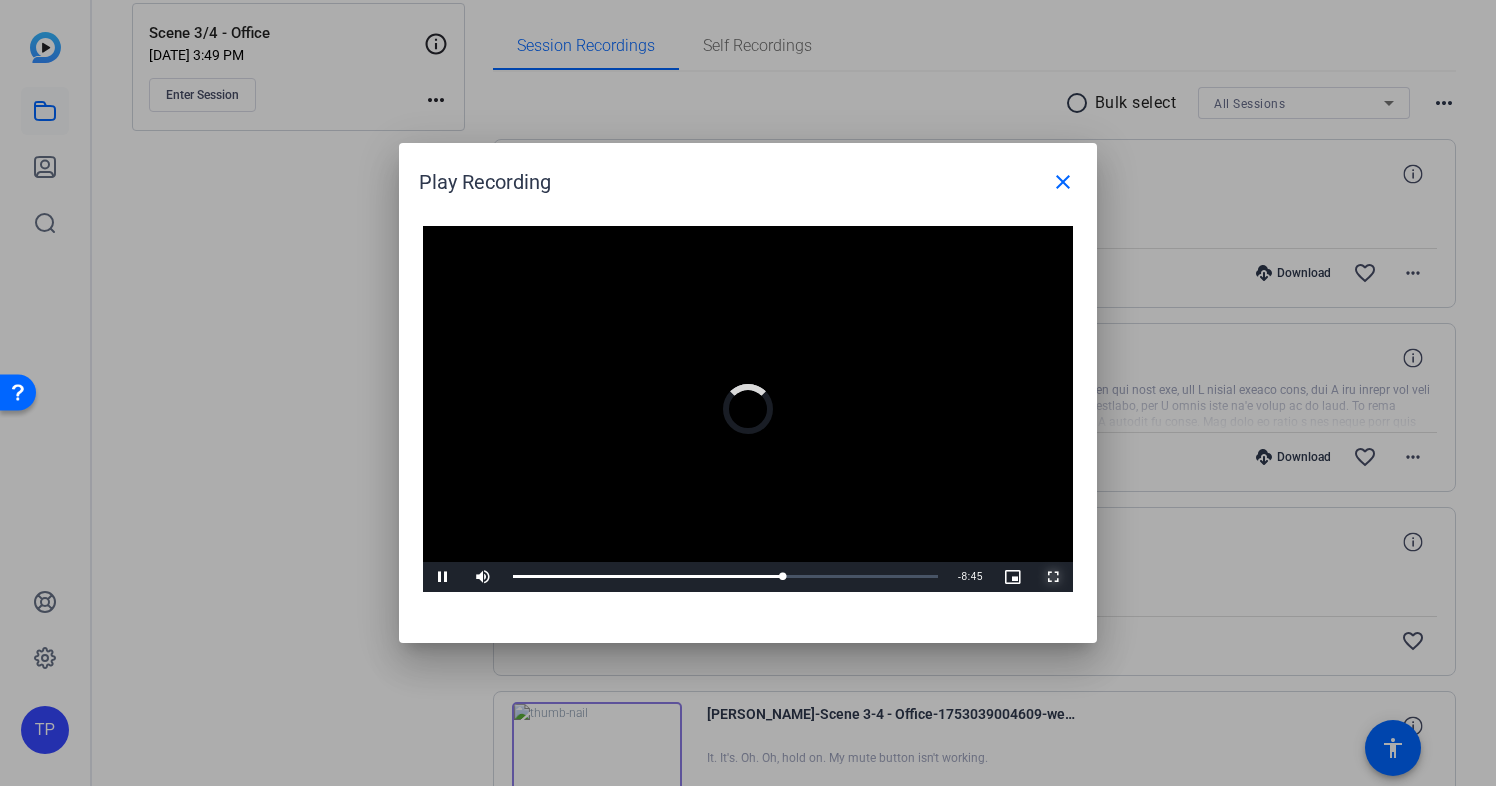 click at bounding box center (1053, 577) 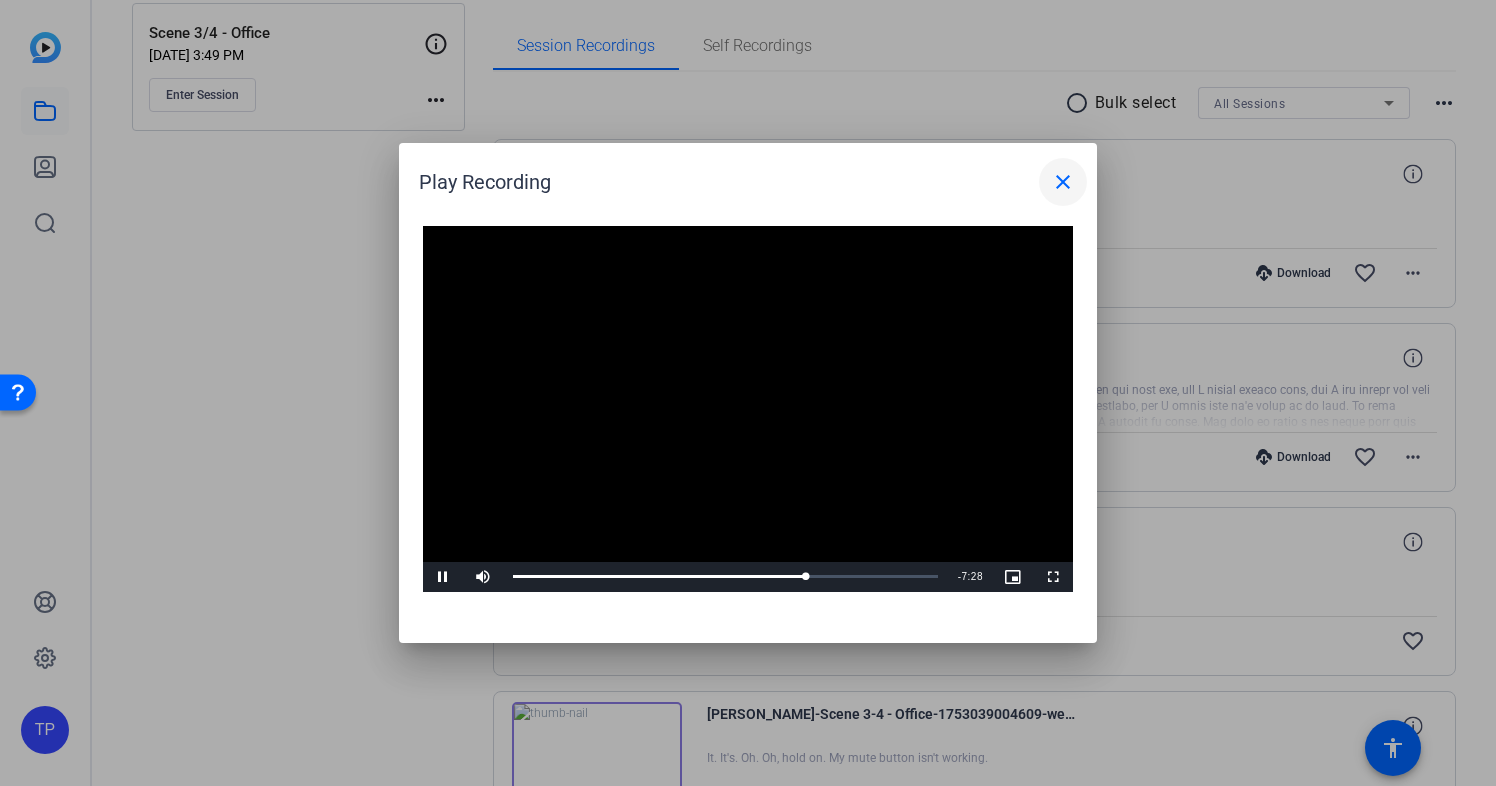 click on "close" at bounding box center [1063, 182] 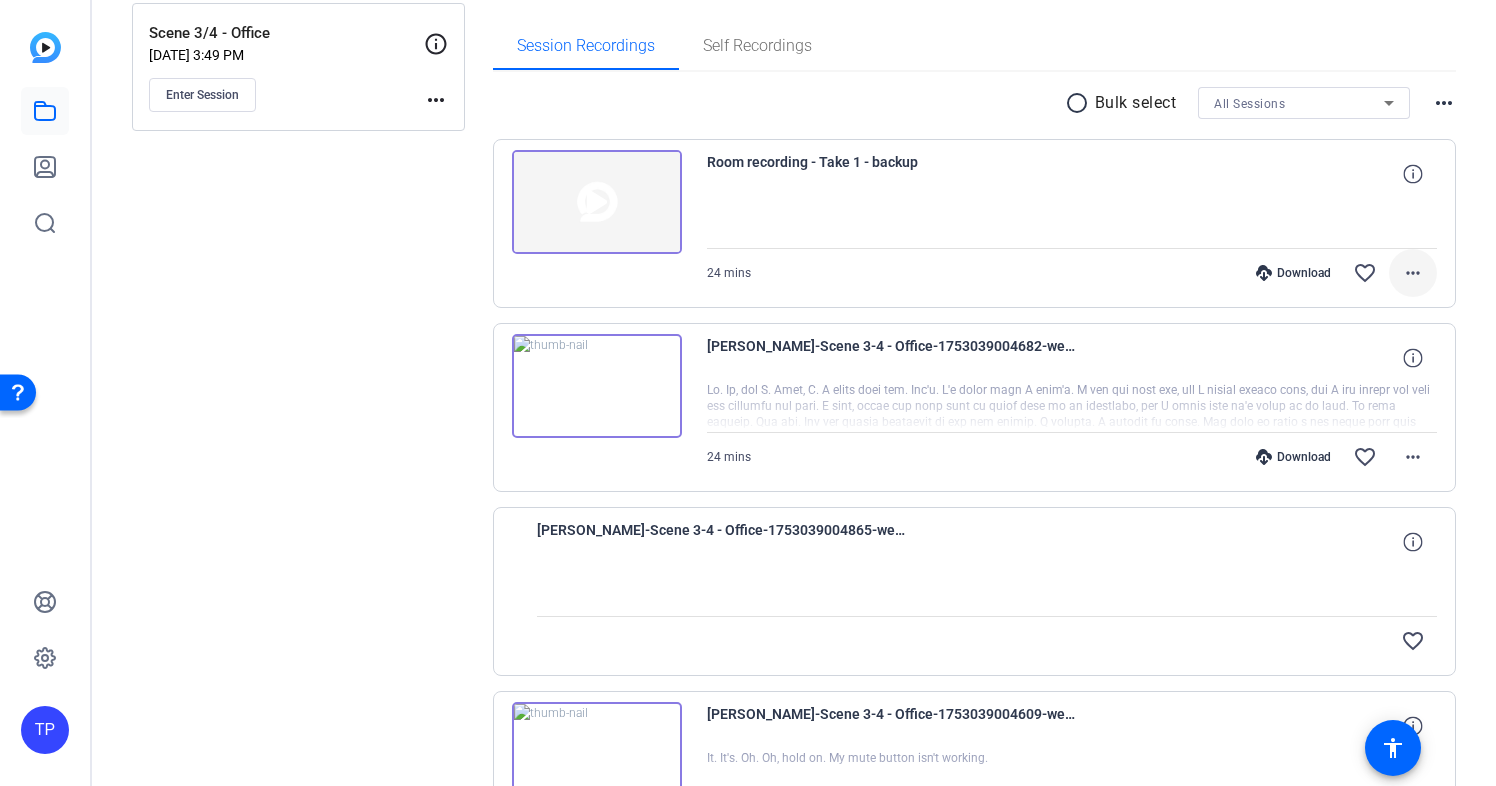 click on "more_horiz" at bounding box center (1413, 273) 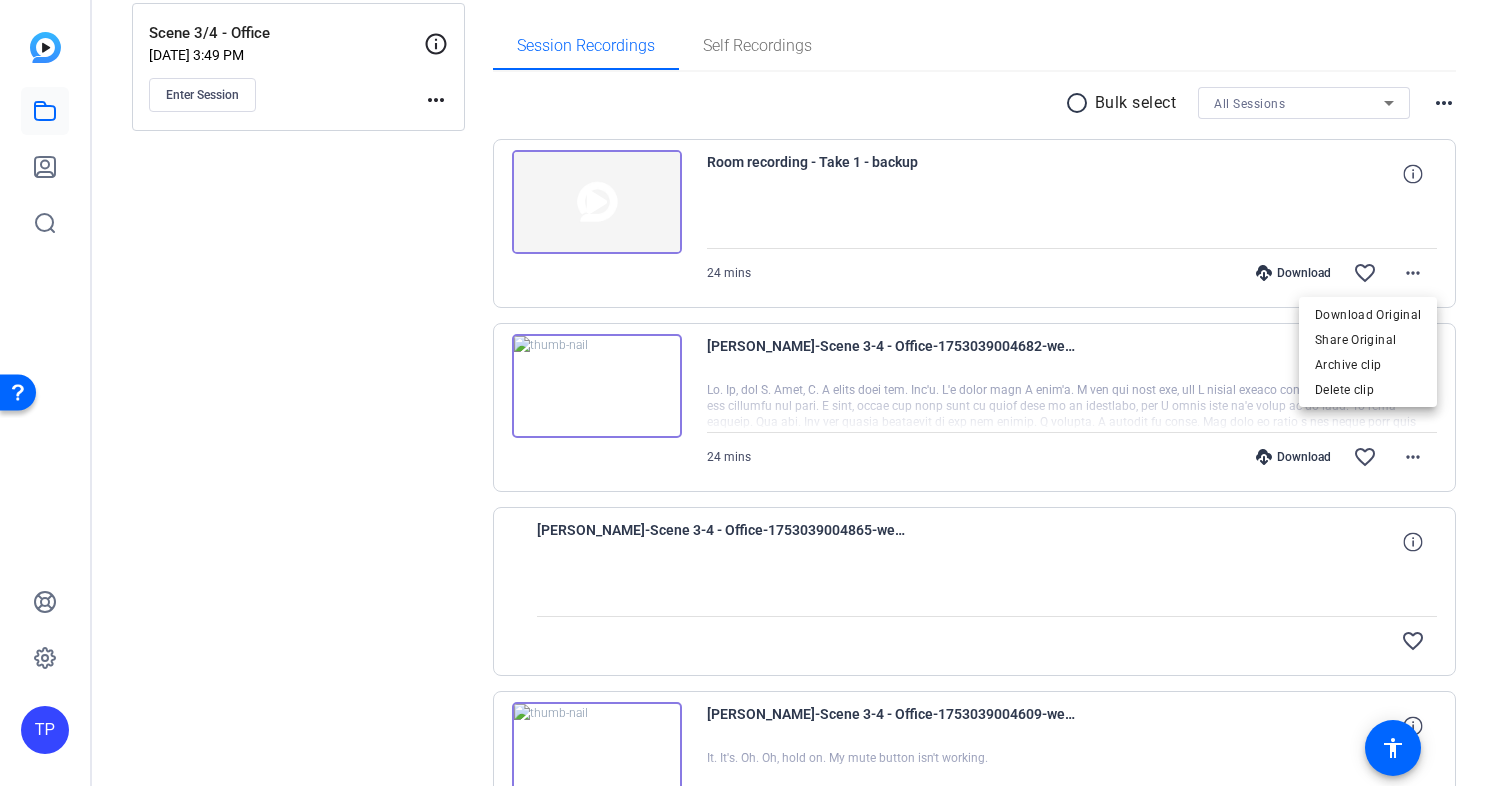 click at bounding box center [748, 393] 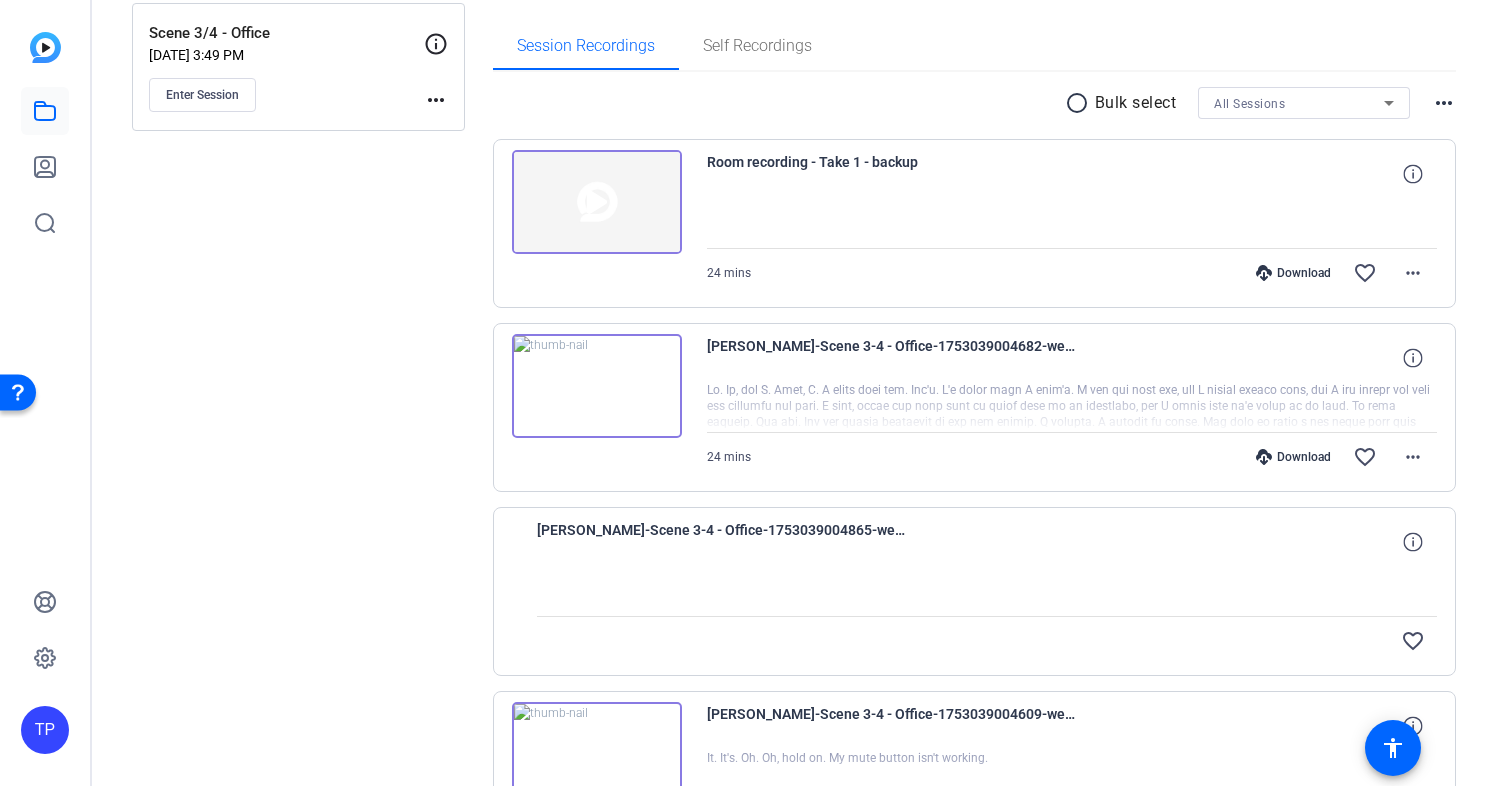 click at bounding box center [597, 386] 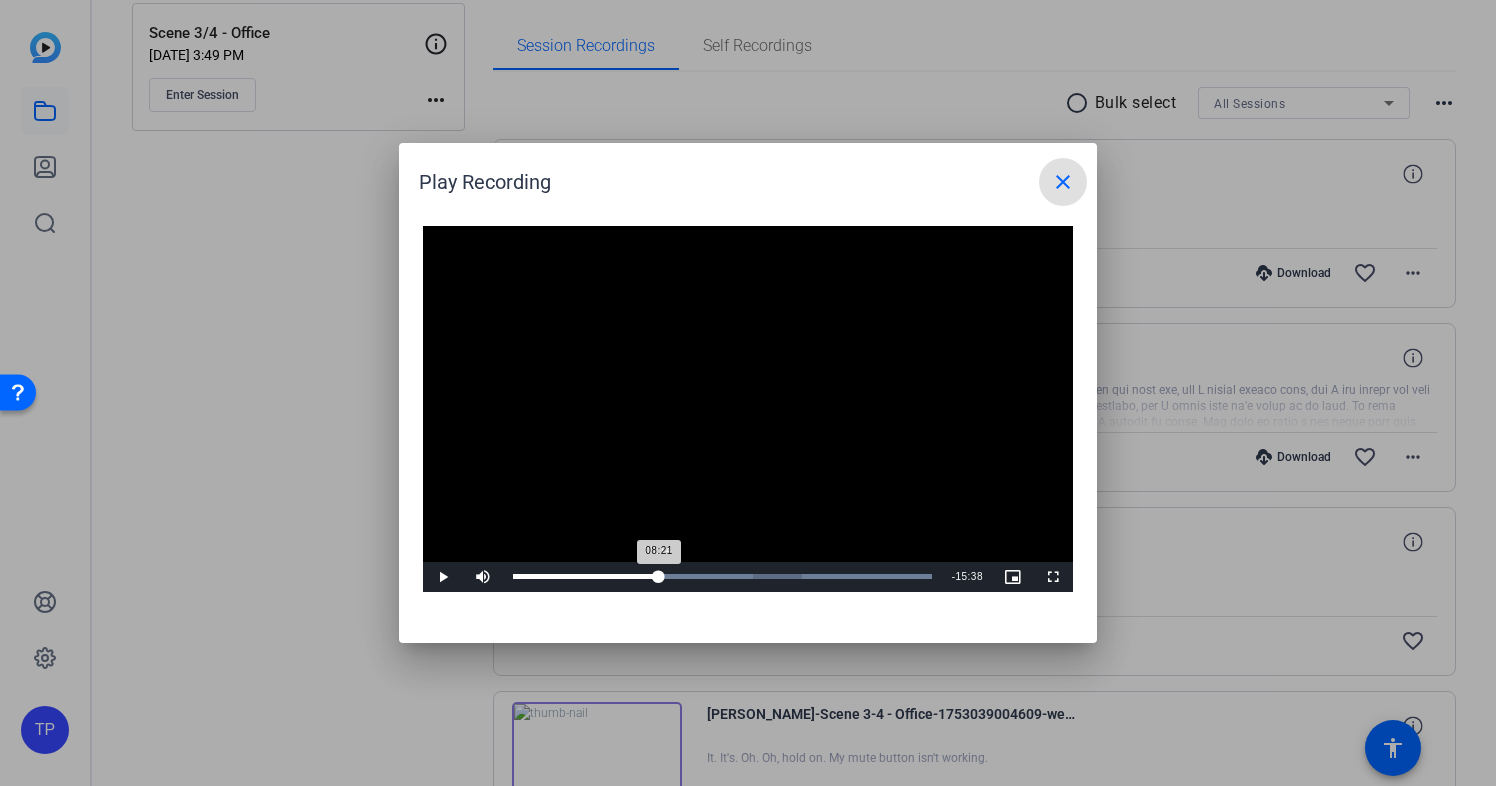 click on "Loaded :  100.00% 08:14 08:21" at bounding box center [722, 577] 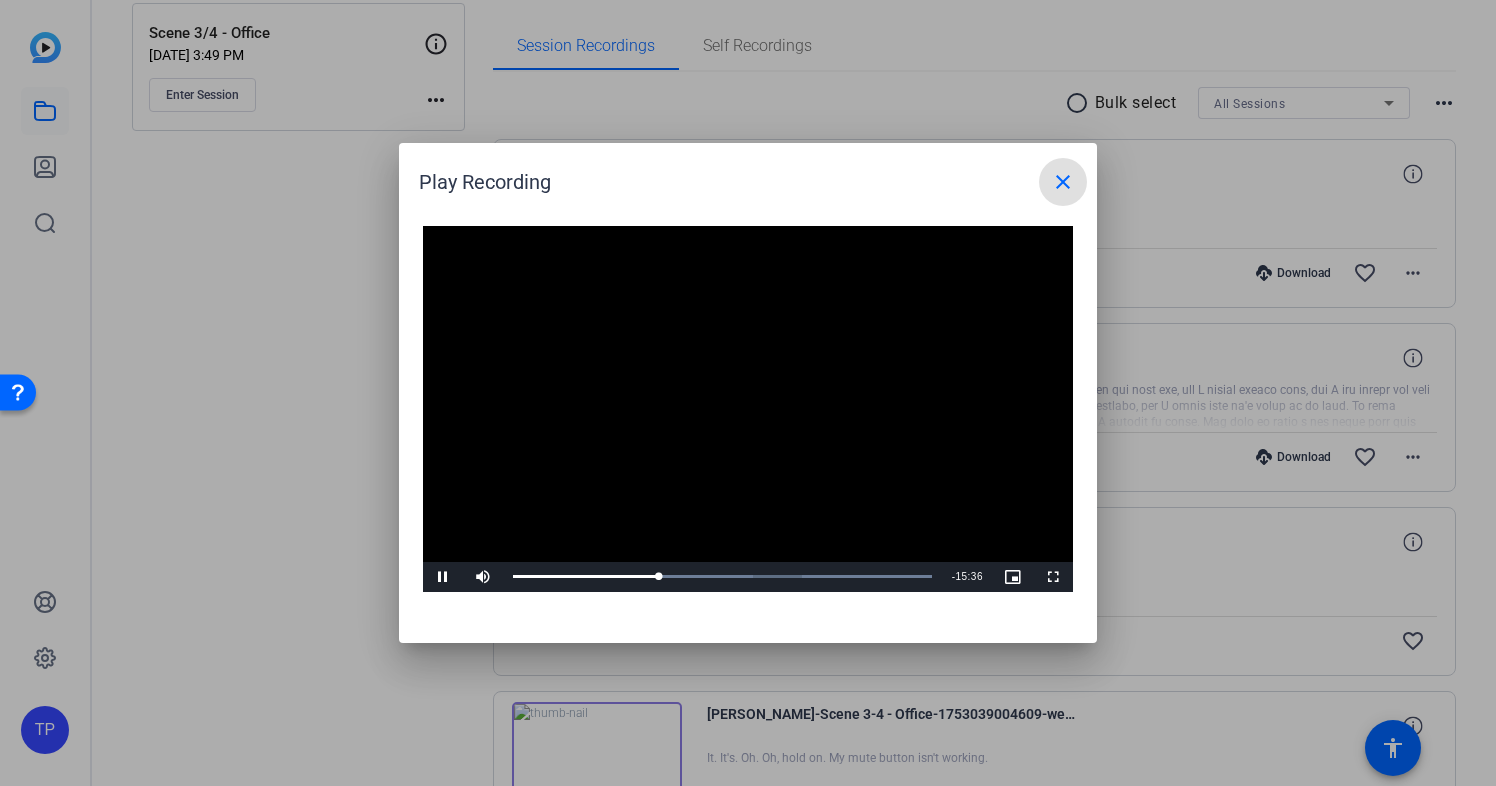 click on "close" at bounding box center (1063, 182) 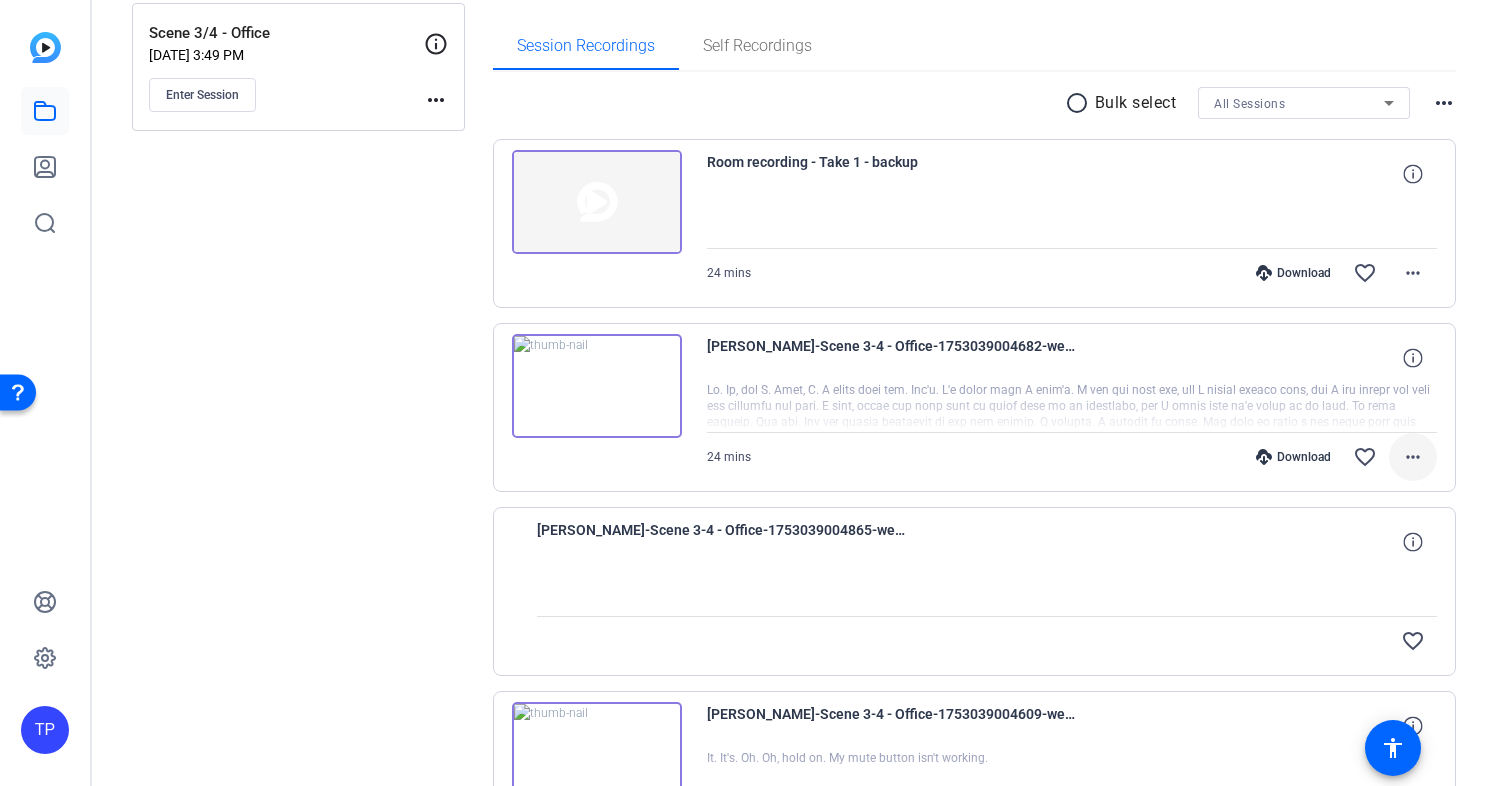 click on "more_horiz" at bounding box center (1413, 457) 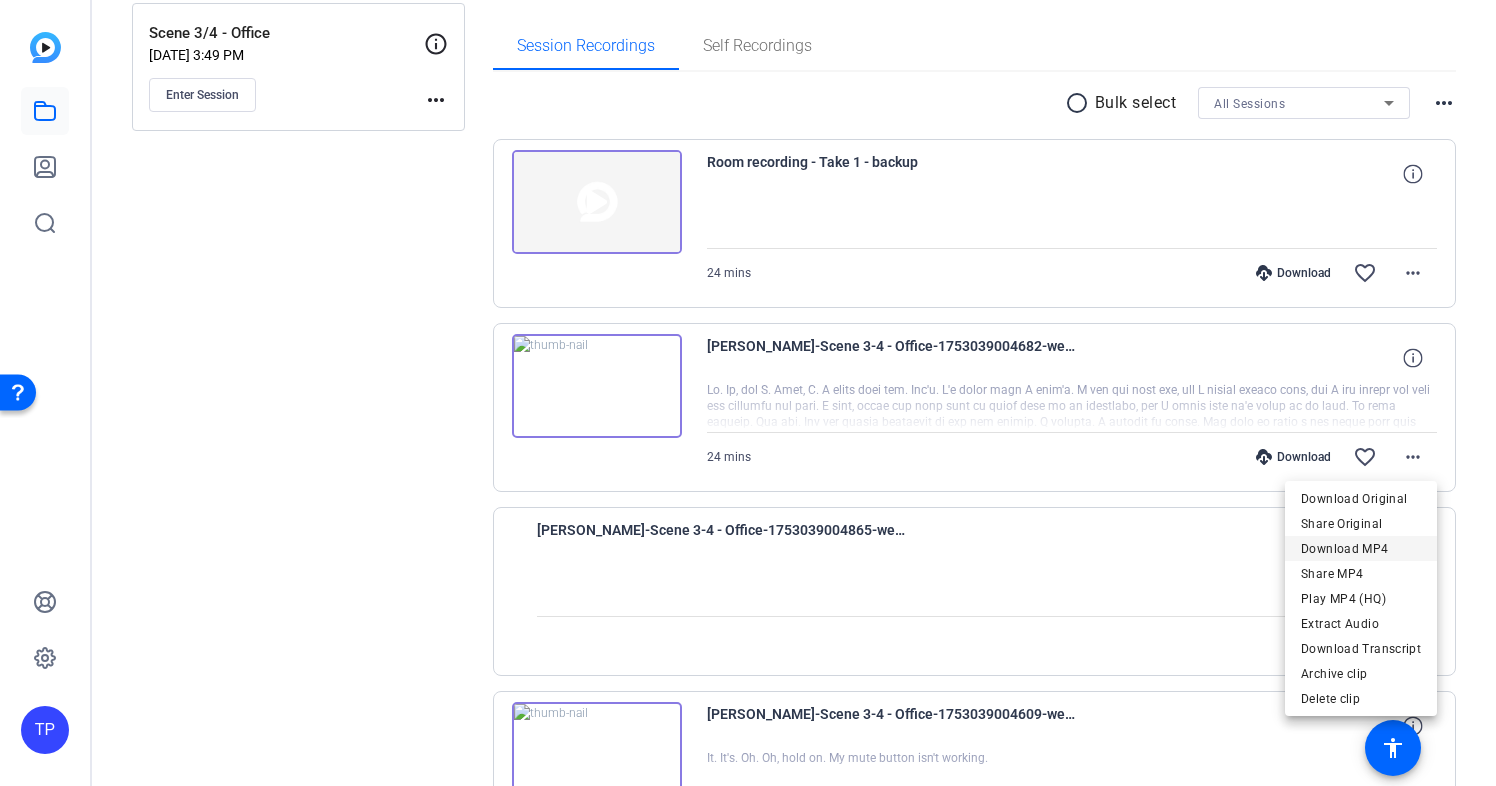 click on "Download MP4" at bounding box center (1361, 549) 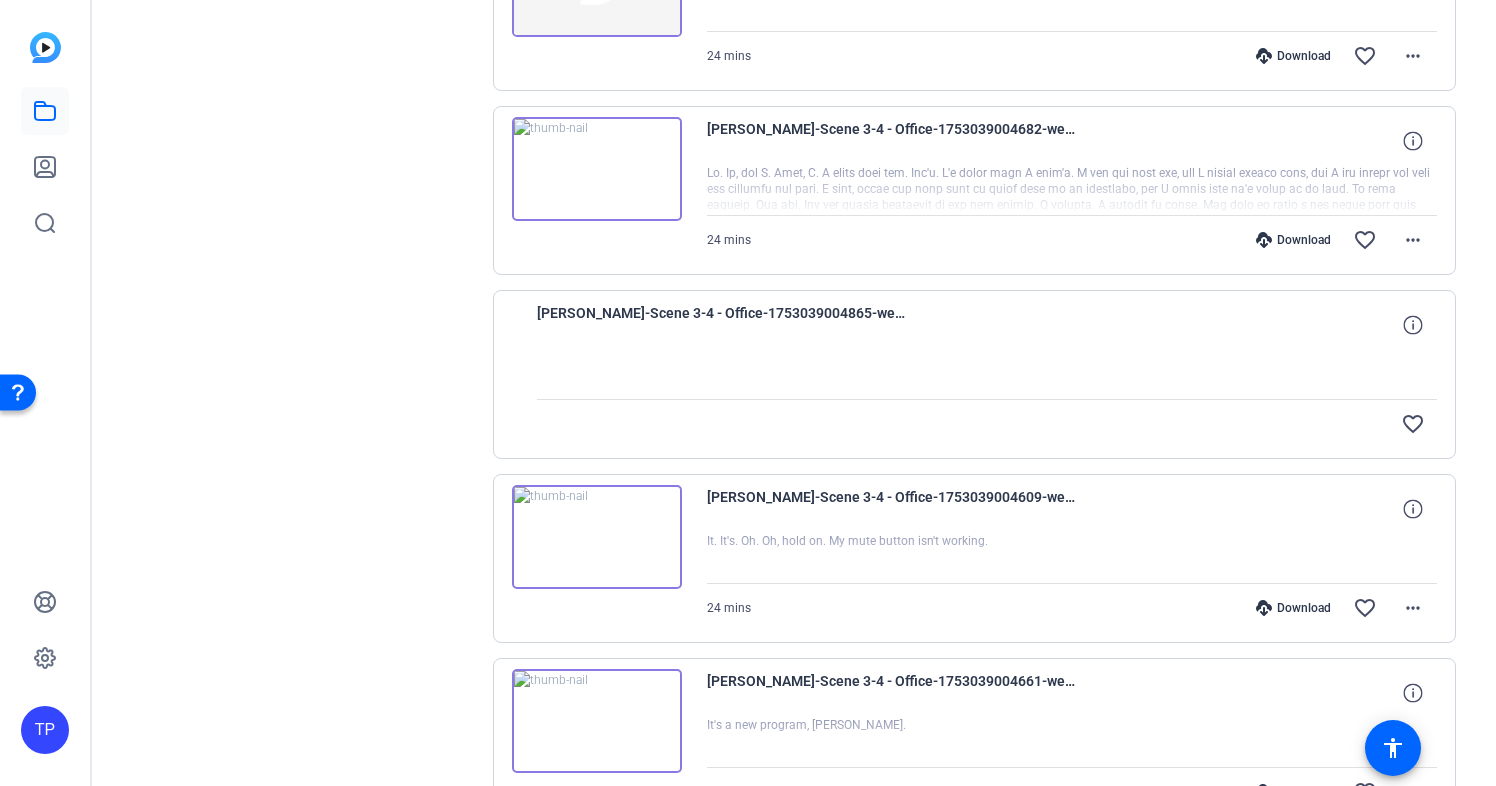 scroll, scrollTop: 517, scrollLeft: 0, axis: vertical 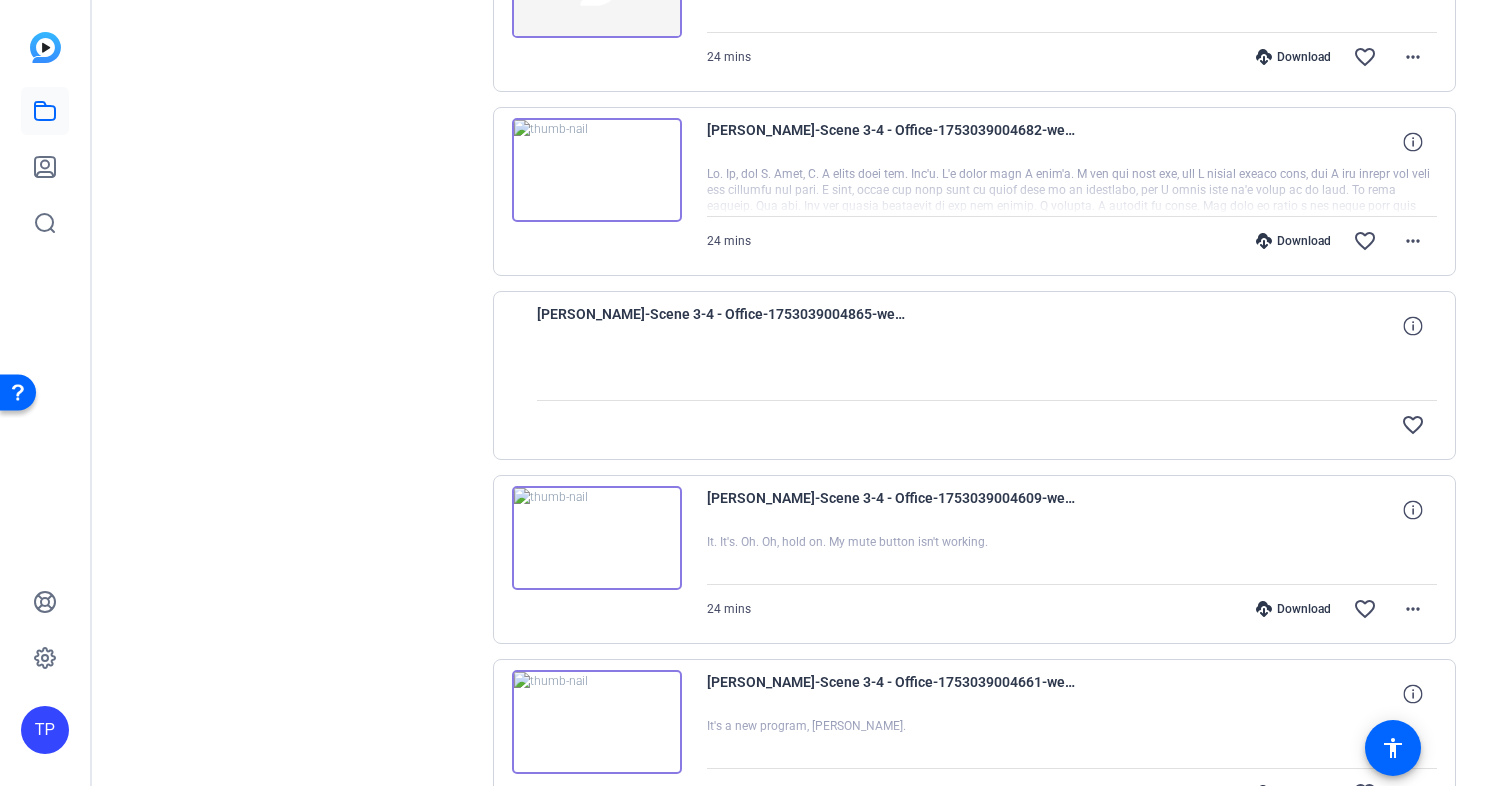 click at bounding box center (987, 375) 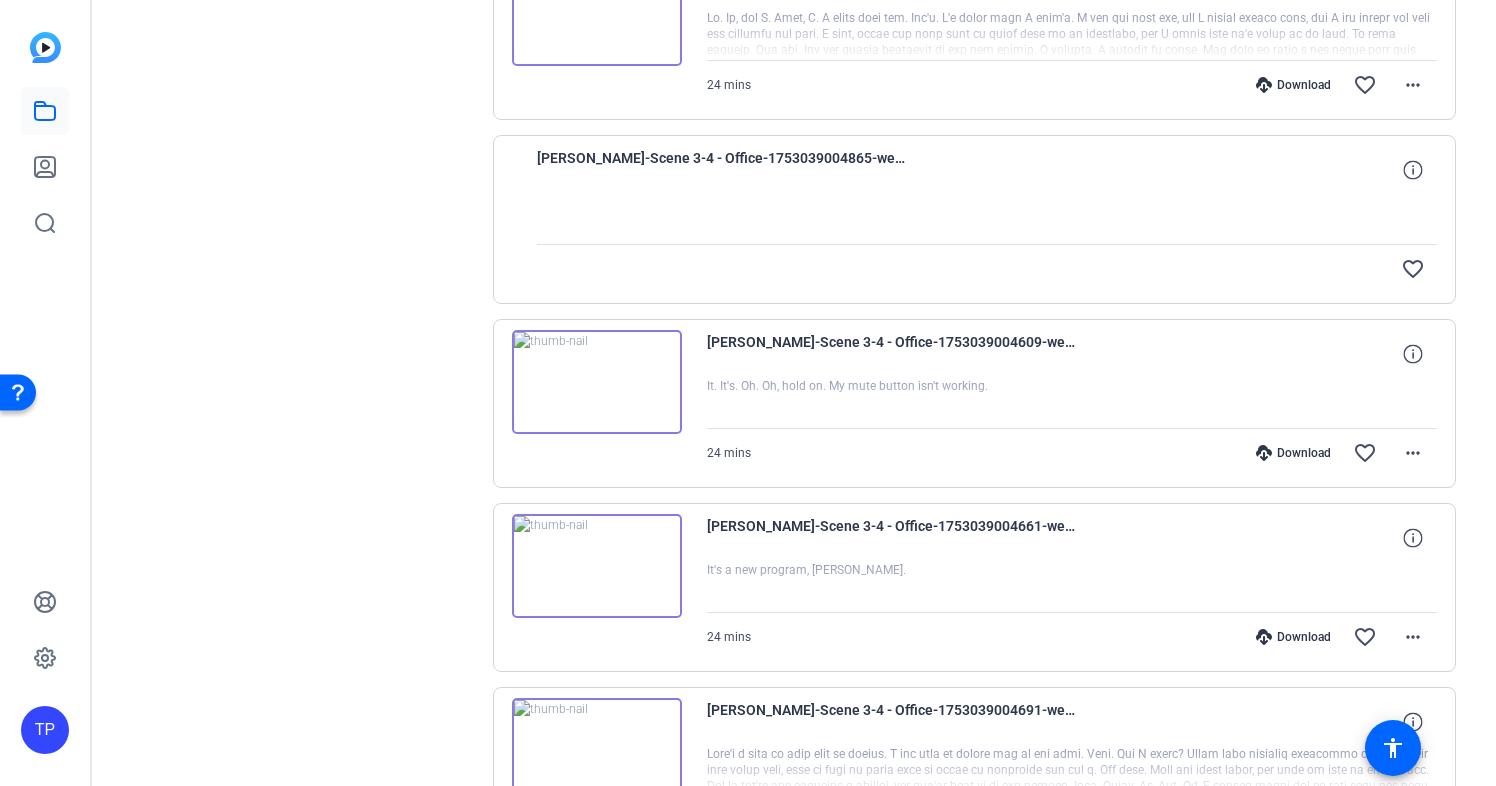 scroll, scrollTop: 671, scrollLeft: 0, axis: vertical 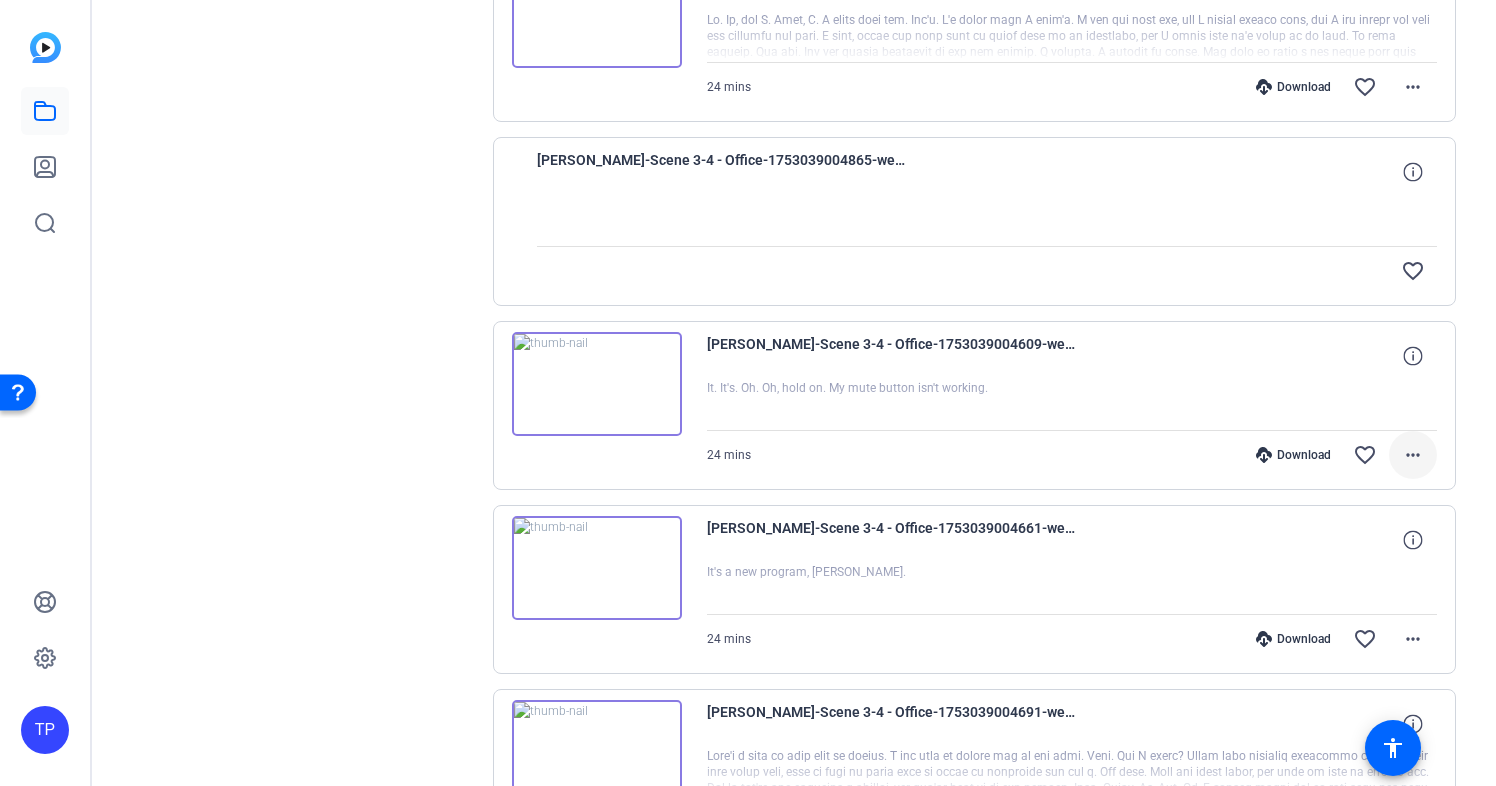 click on "more_horiz" at bounding box center (1413, 455) 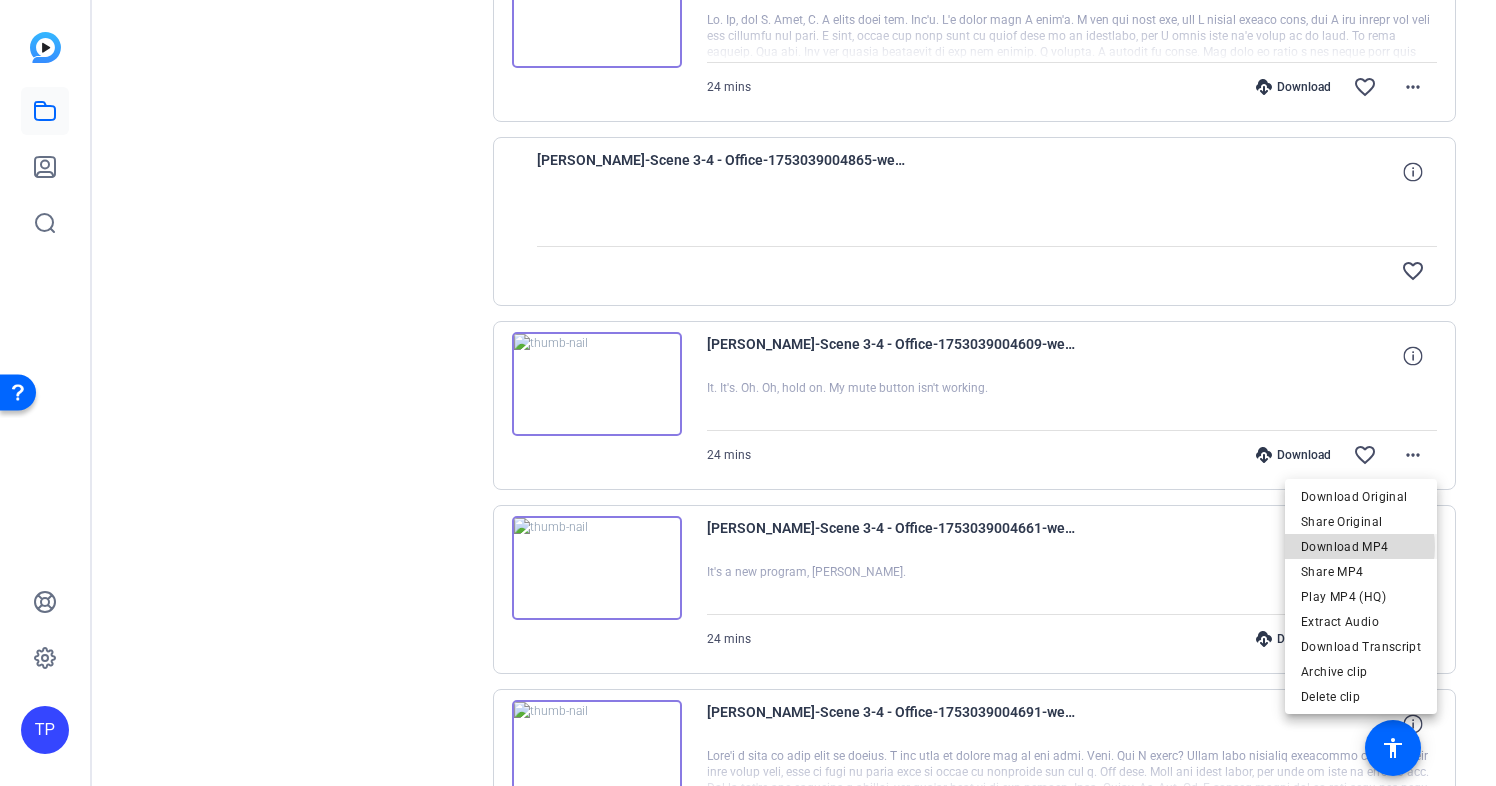 click on "Download MP4" at bounding box center (1361, 547) 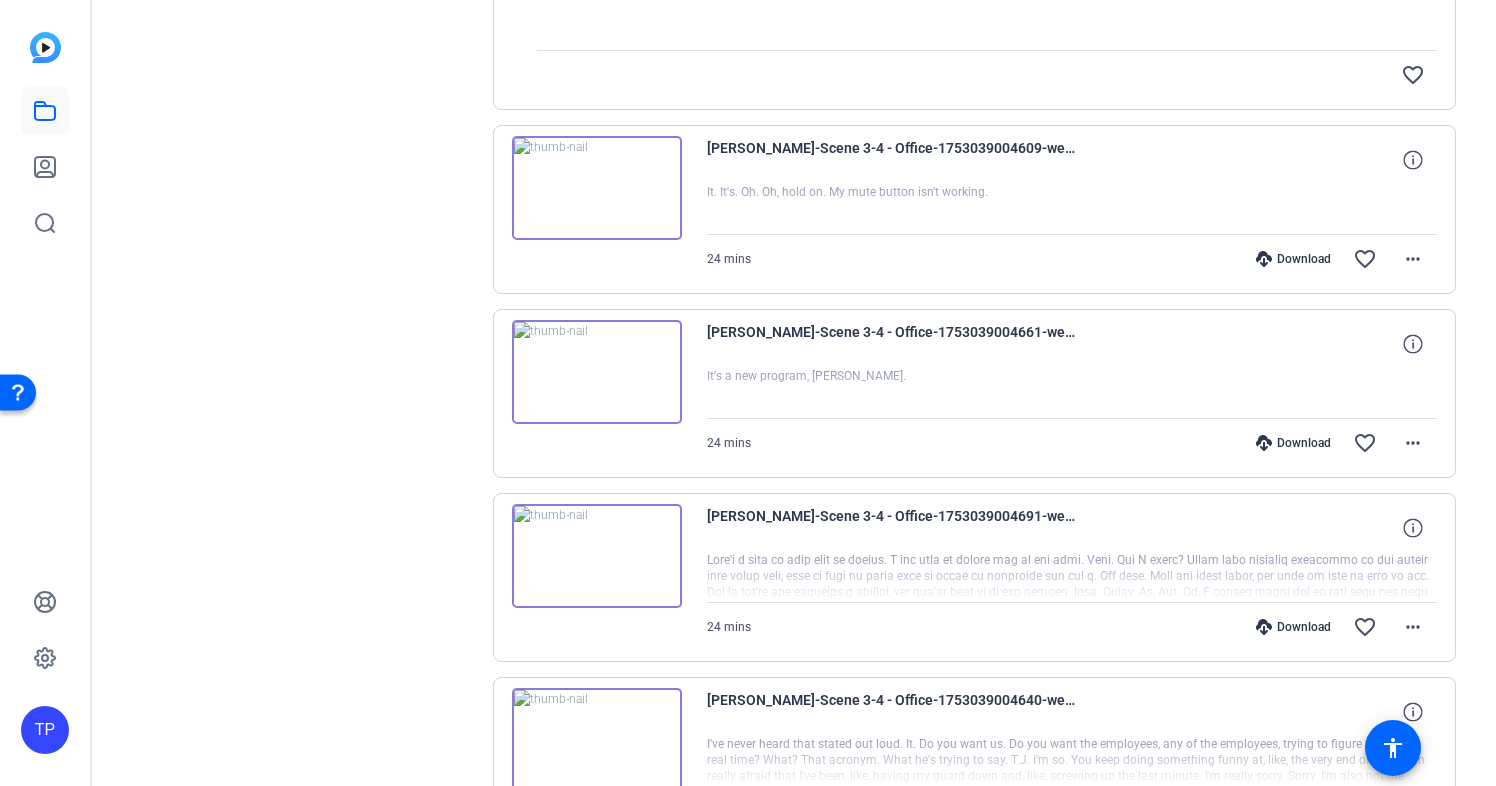 scroll, scrollTop: 879, scrollLeft: 0, axis: vertical 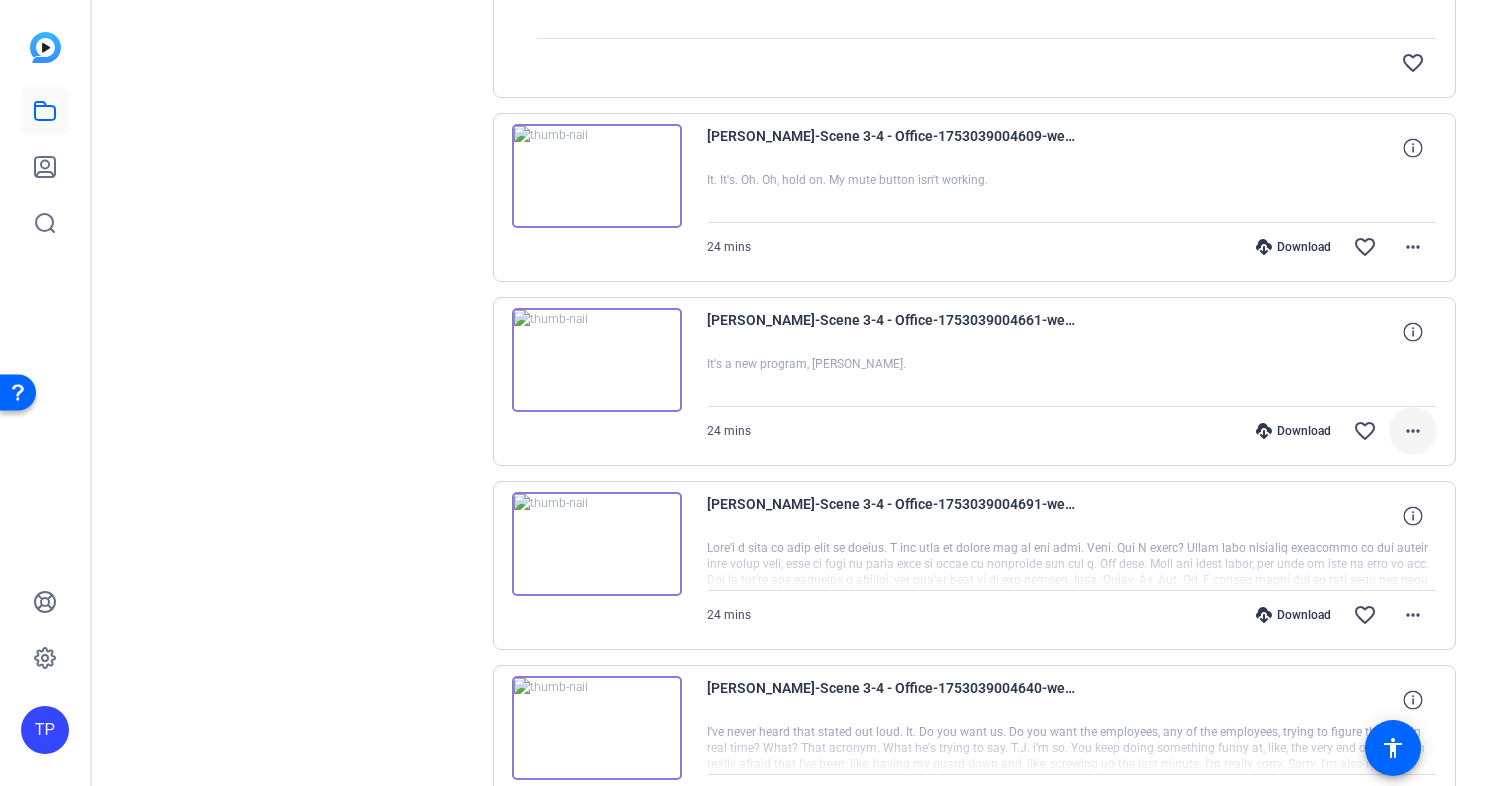 click on "more_horiz" at bounding box center [1413, 431] 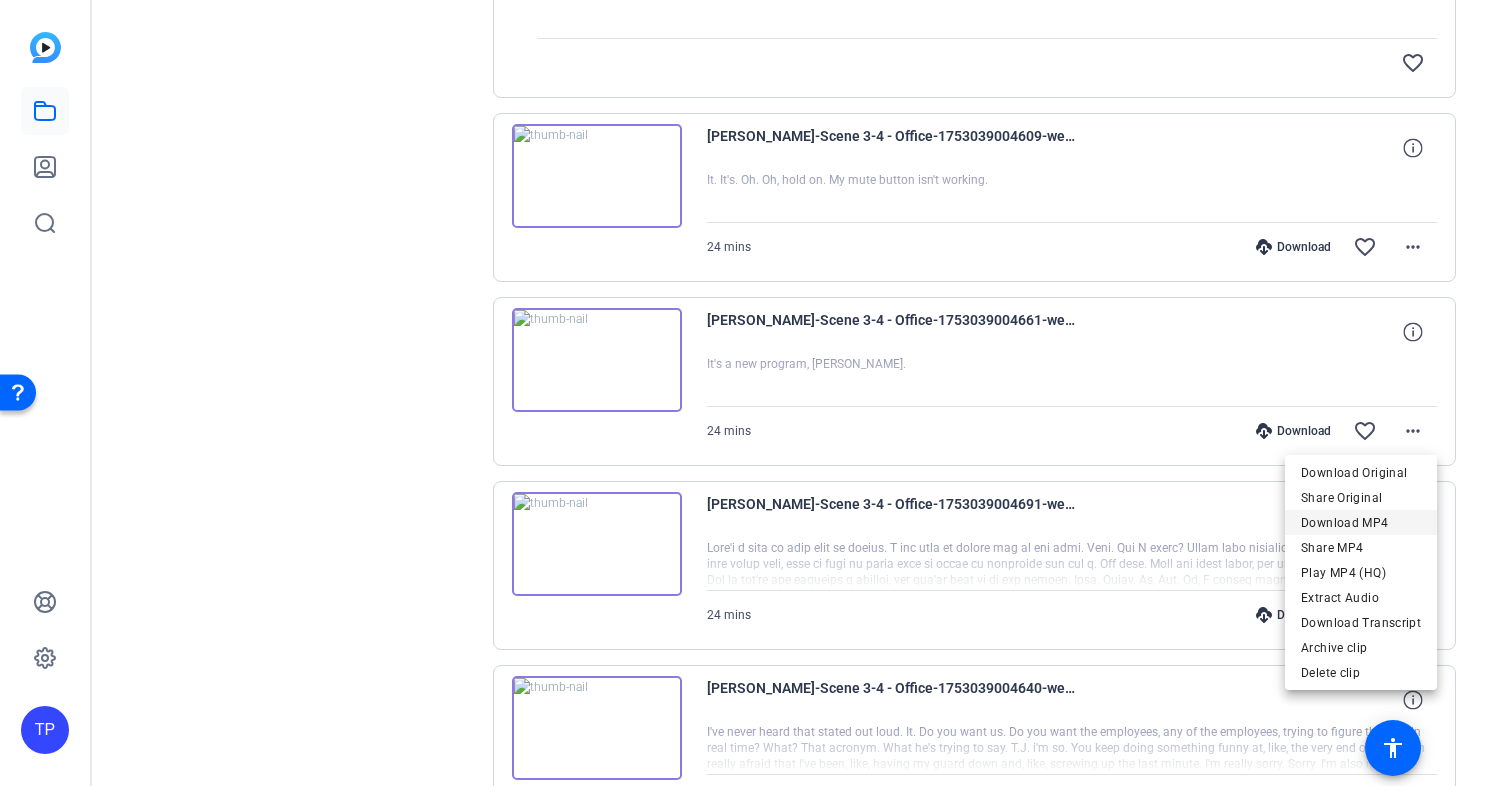 click on "Download MP4" at bounding box center [1361, 523] 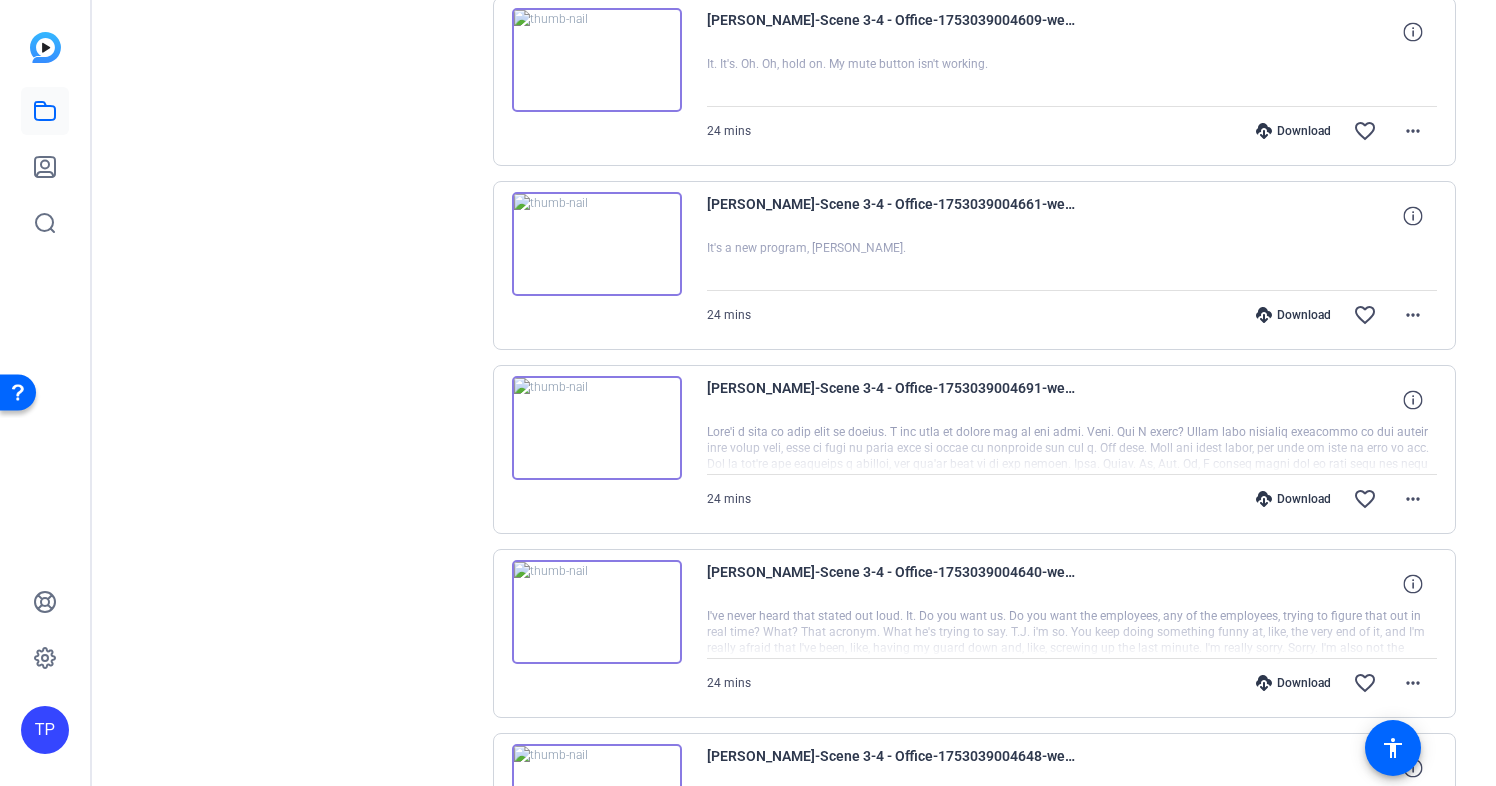 scroll, scrollTop: 997, scrollLeft: 0, axis: vertical 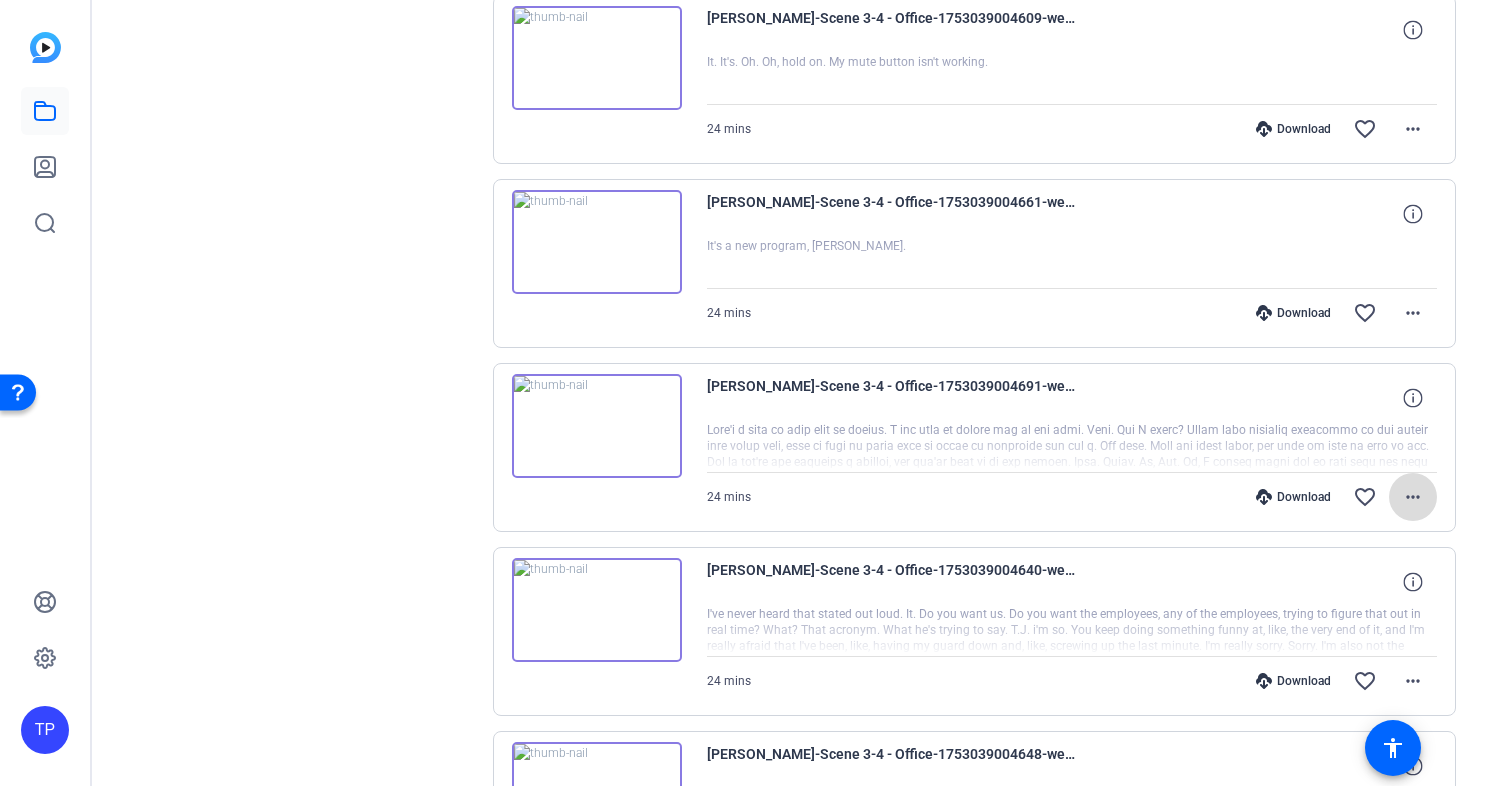 click on "more_horiz" at bounding box center (1413, 497) 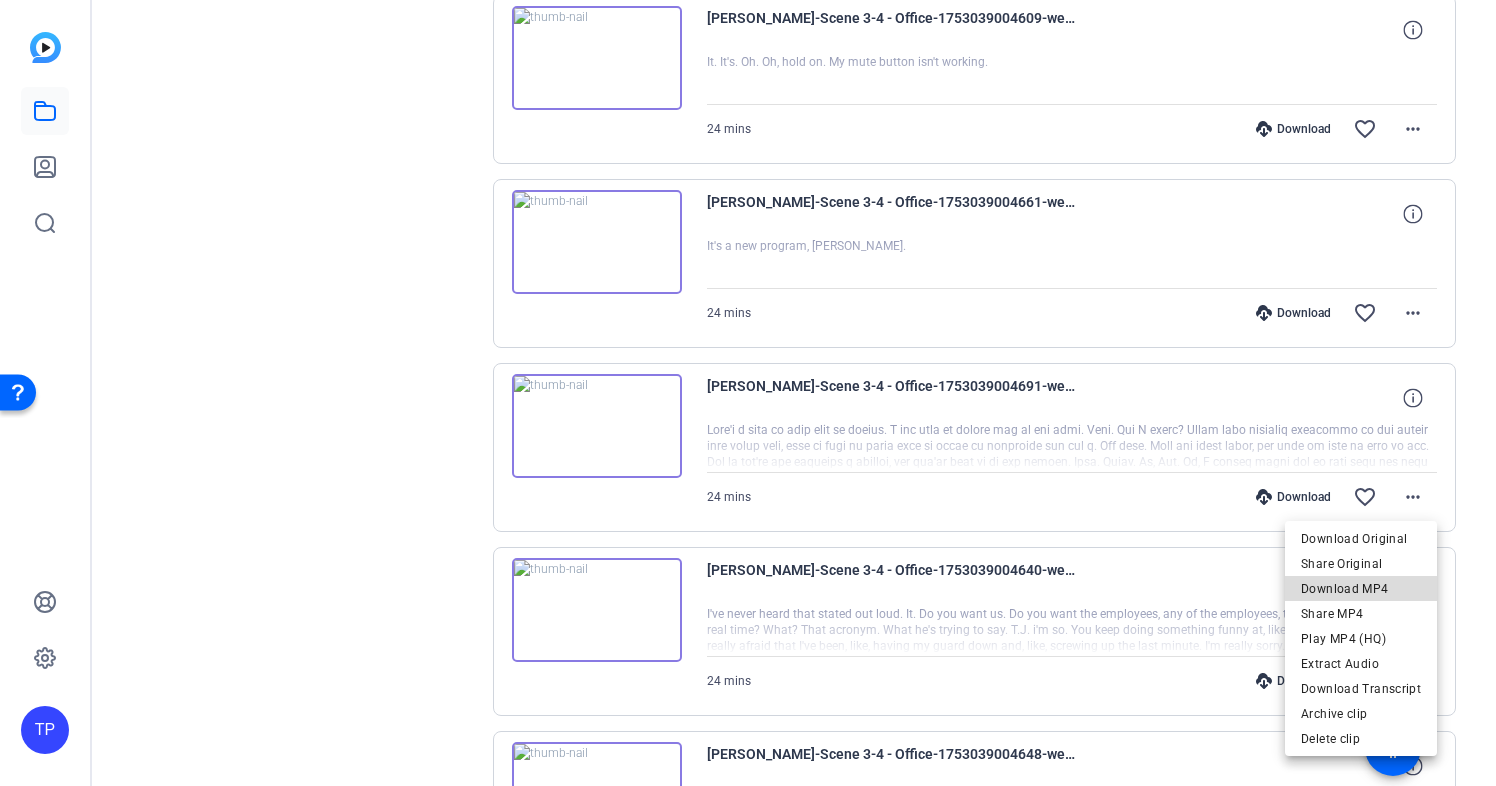 click on "Download MP4" at bounding box center [1361, 589] 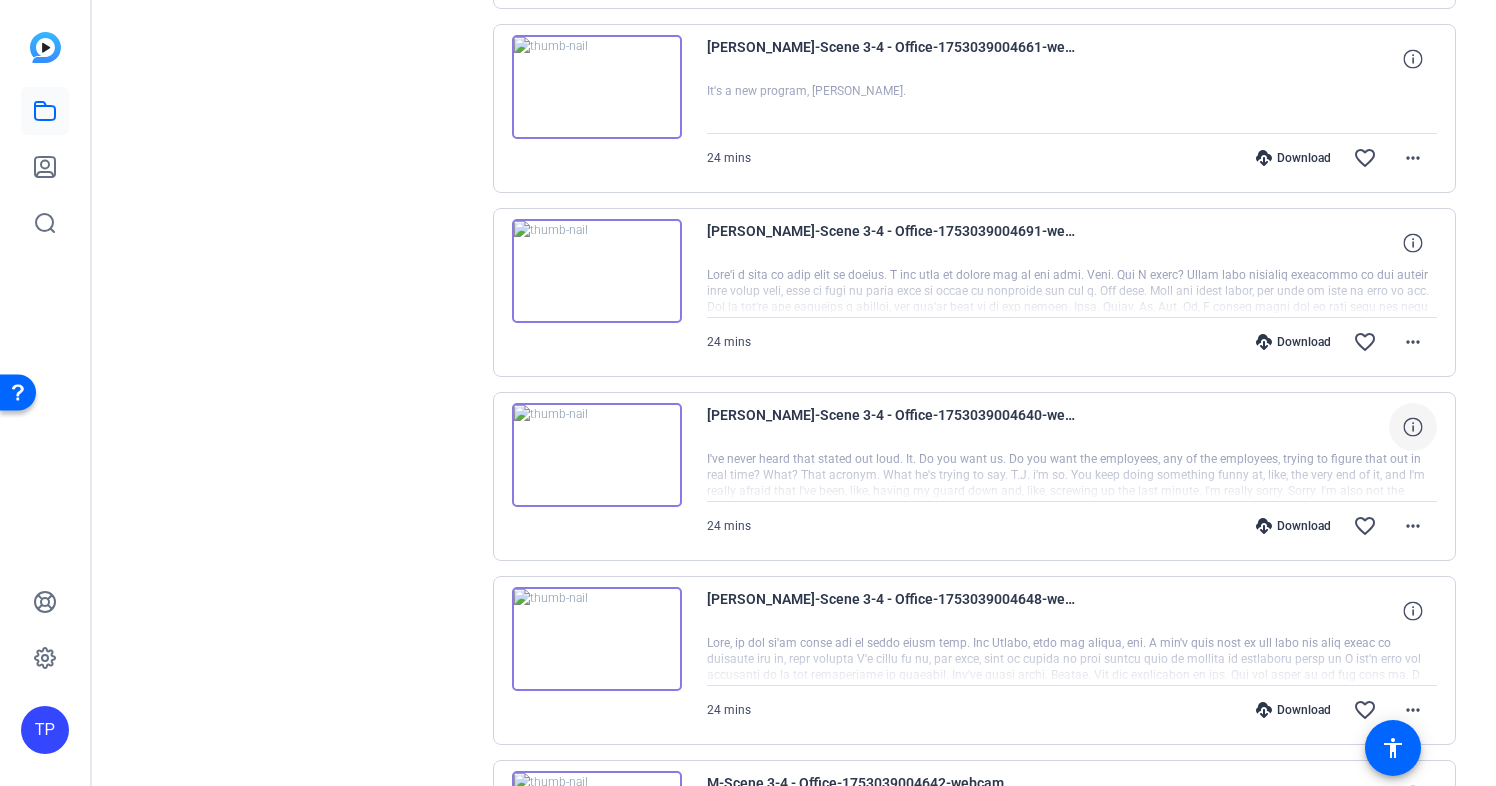 scroll, scrollTop: 1158, scrollLeft: 0, axis: vertical 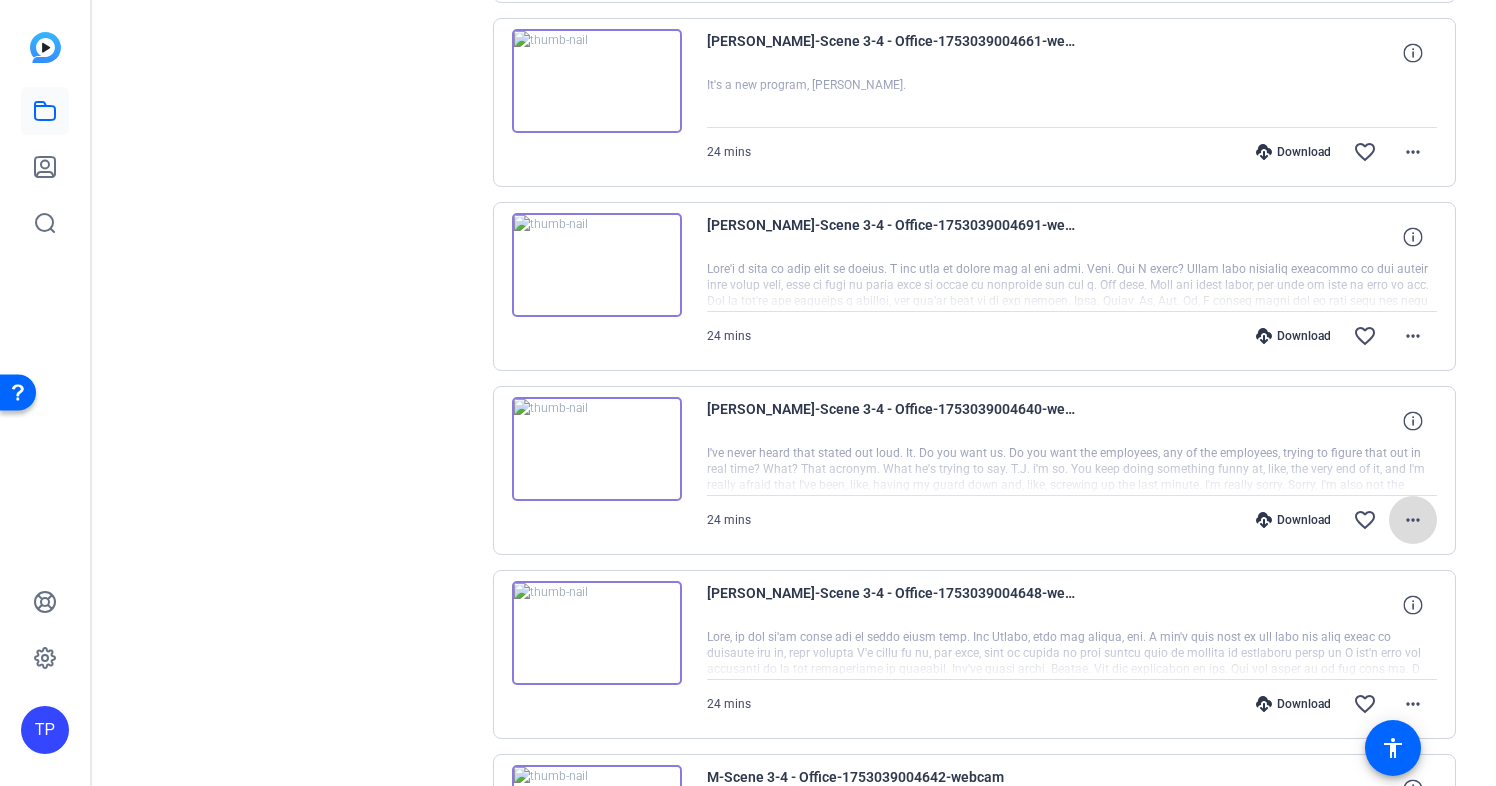 click on "more_horiz" at bounding box center (1413, 520) 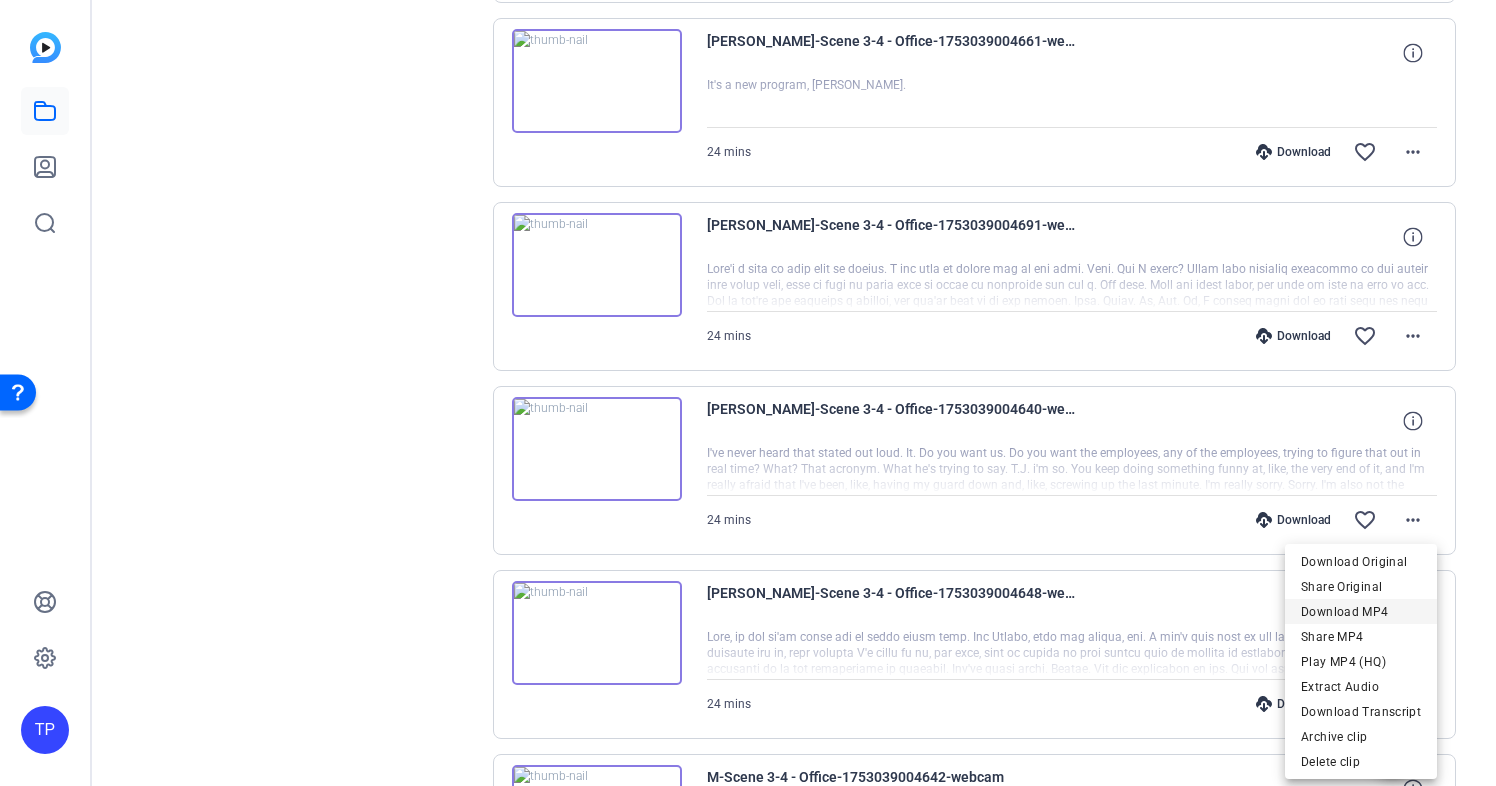 click on "Download MP4" at bounding box center (1361, 612) 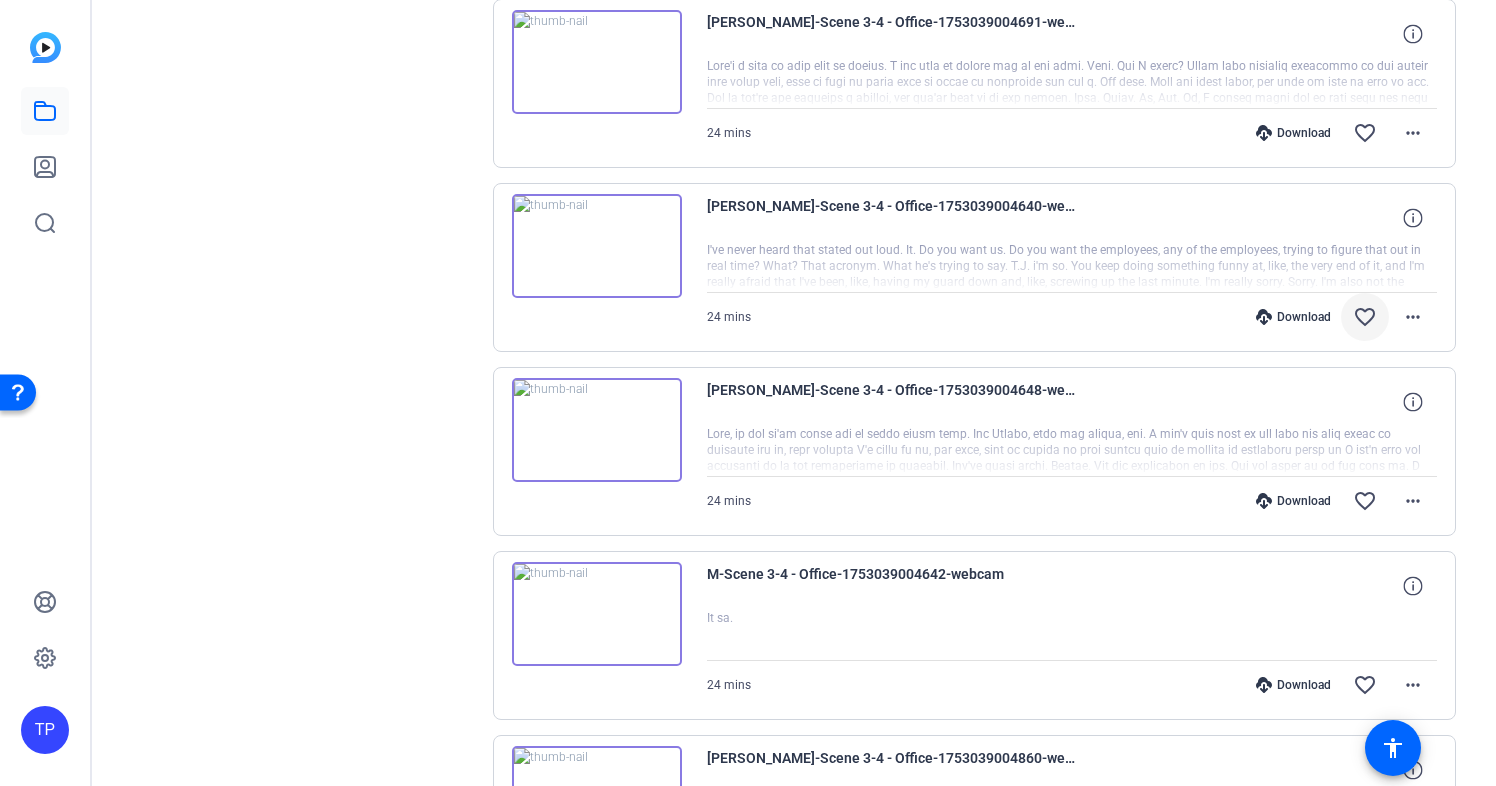 scroll, scrollTop: 1395, scrollLeft: 0, axis: vertical 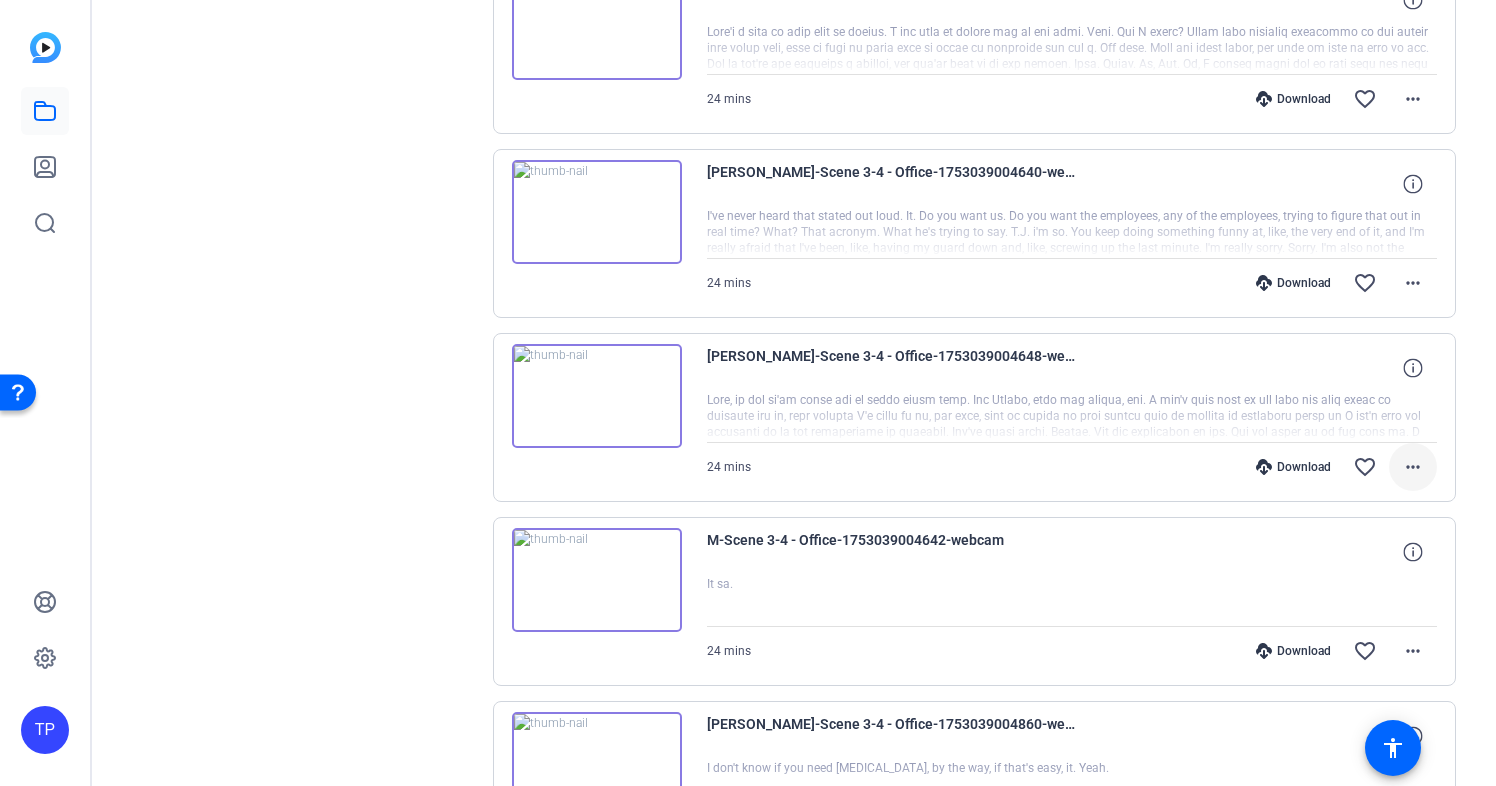 click on "more_horiz" at bounding box center [1413, 467] 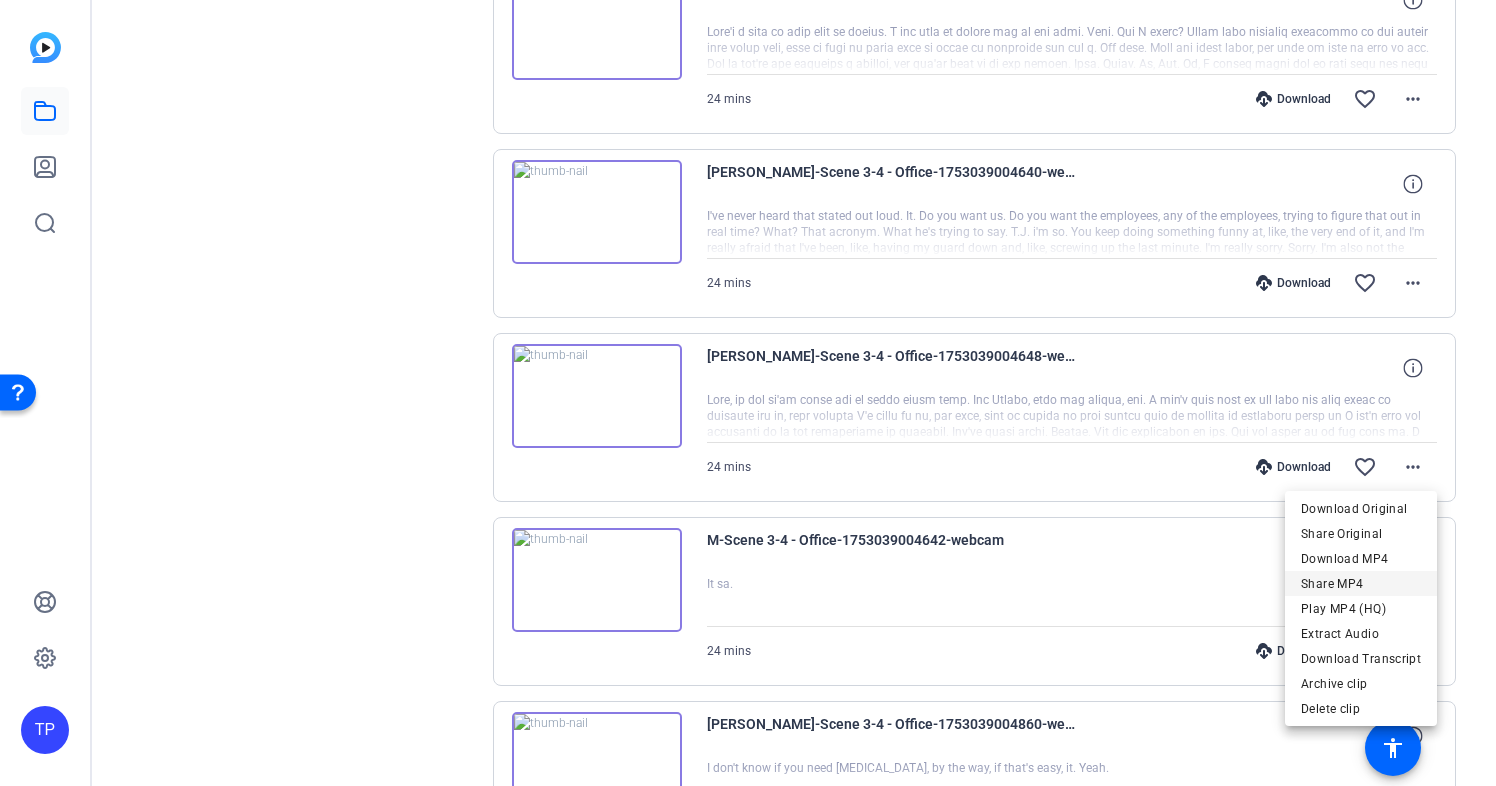 click on "Share MP4" at bounding box center (1361, 584) 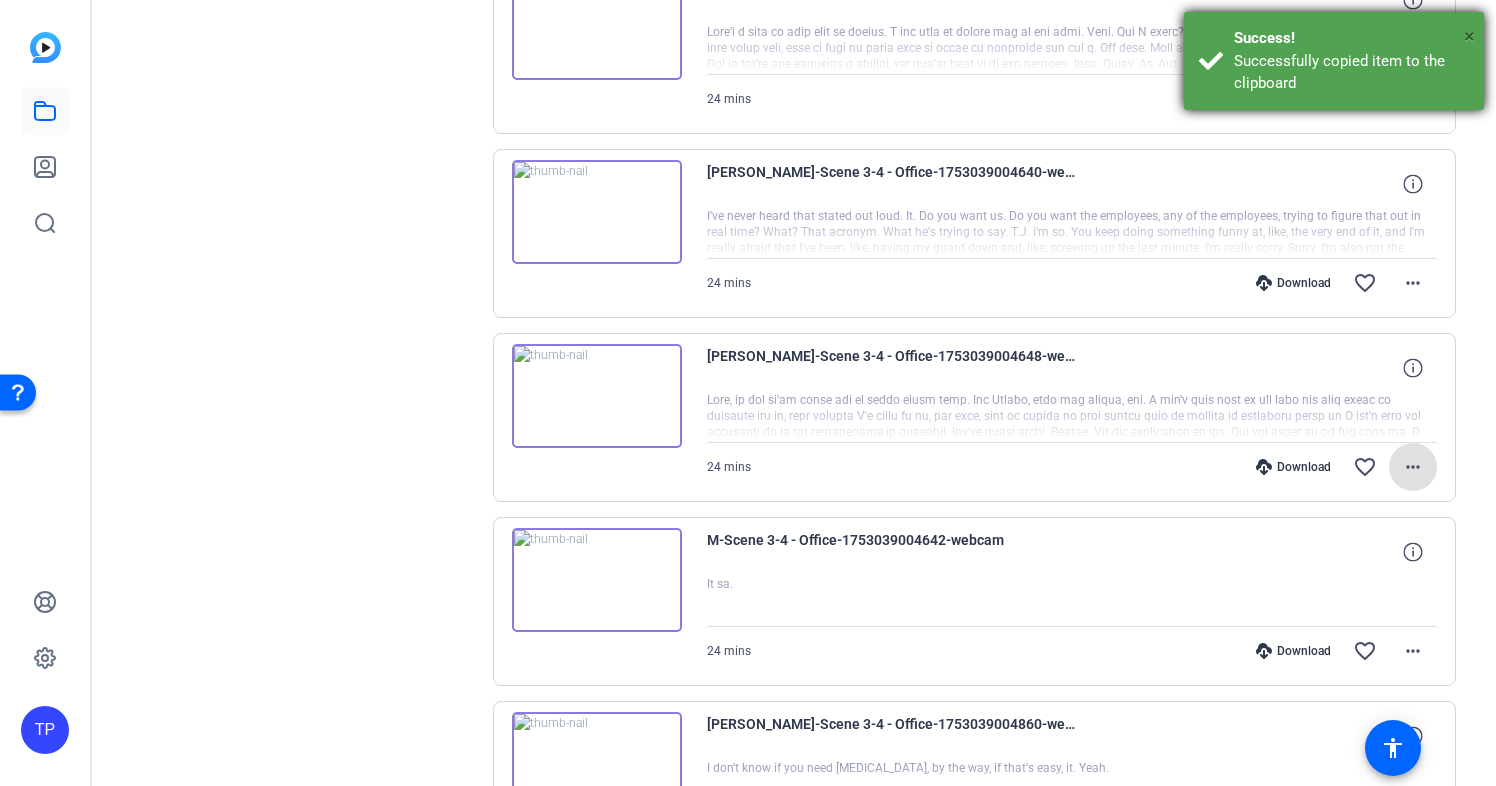 click on "×" at bounding box center [1469, 36] 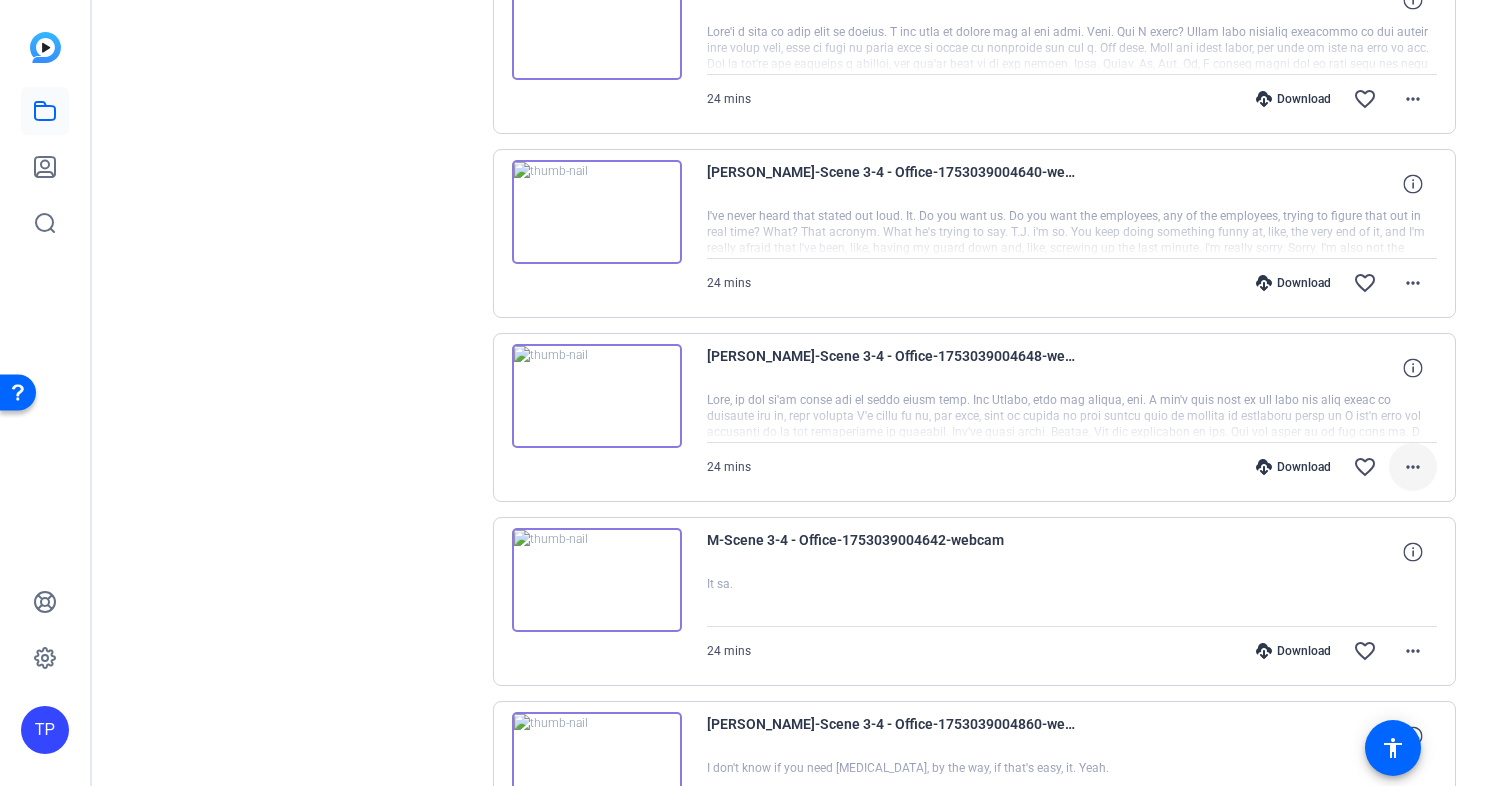 click on "more_horiz" at bounding box center [1413, 467] 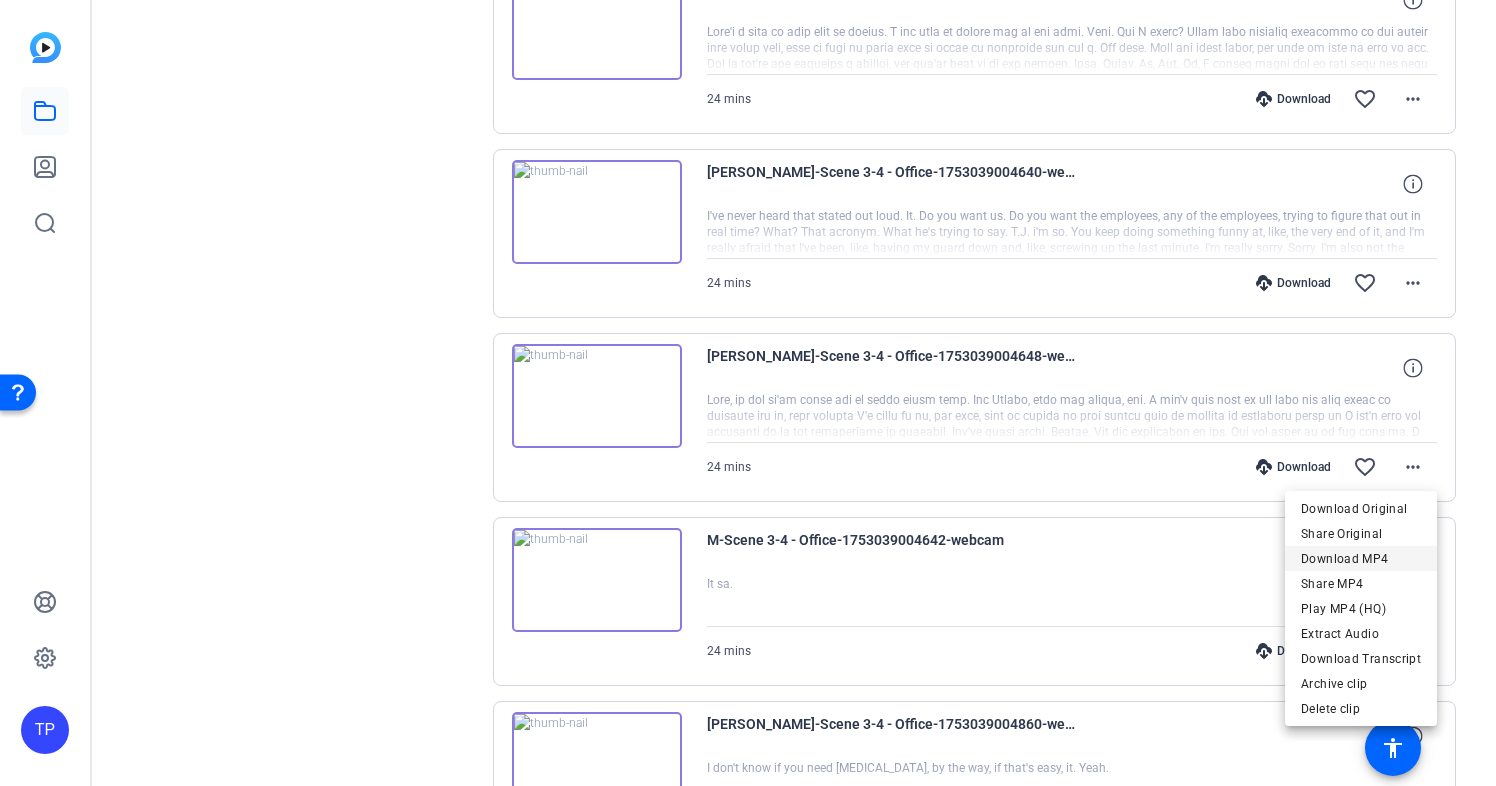 click on "Download MP4" at bounding box center (1361, 559) 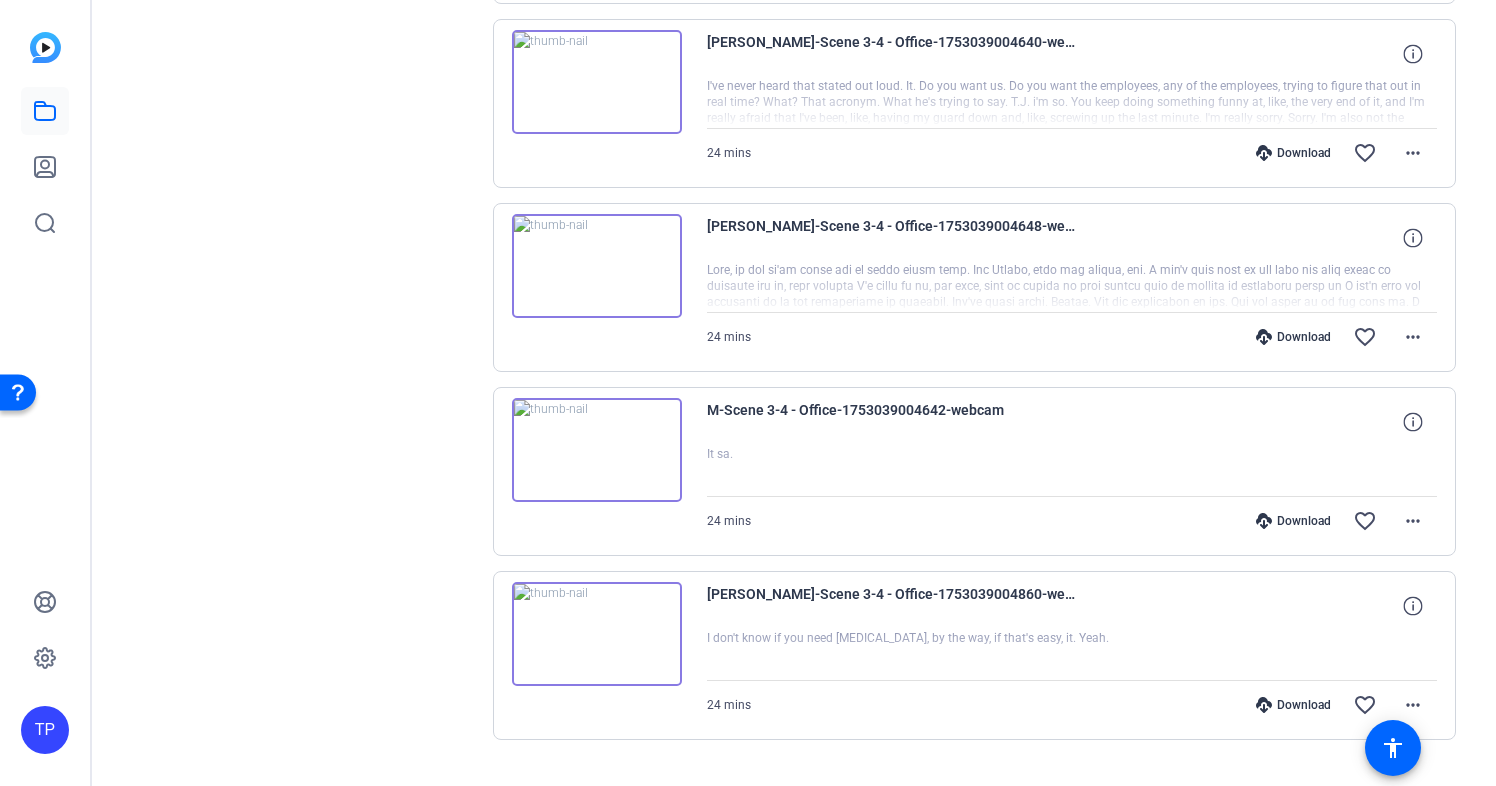 scroll, scrollTop: 1568, scrollLeft: 0, axis: vertical 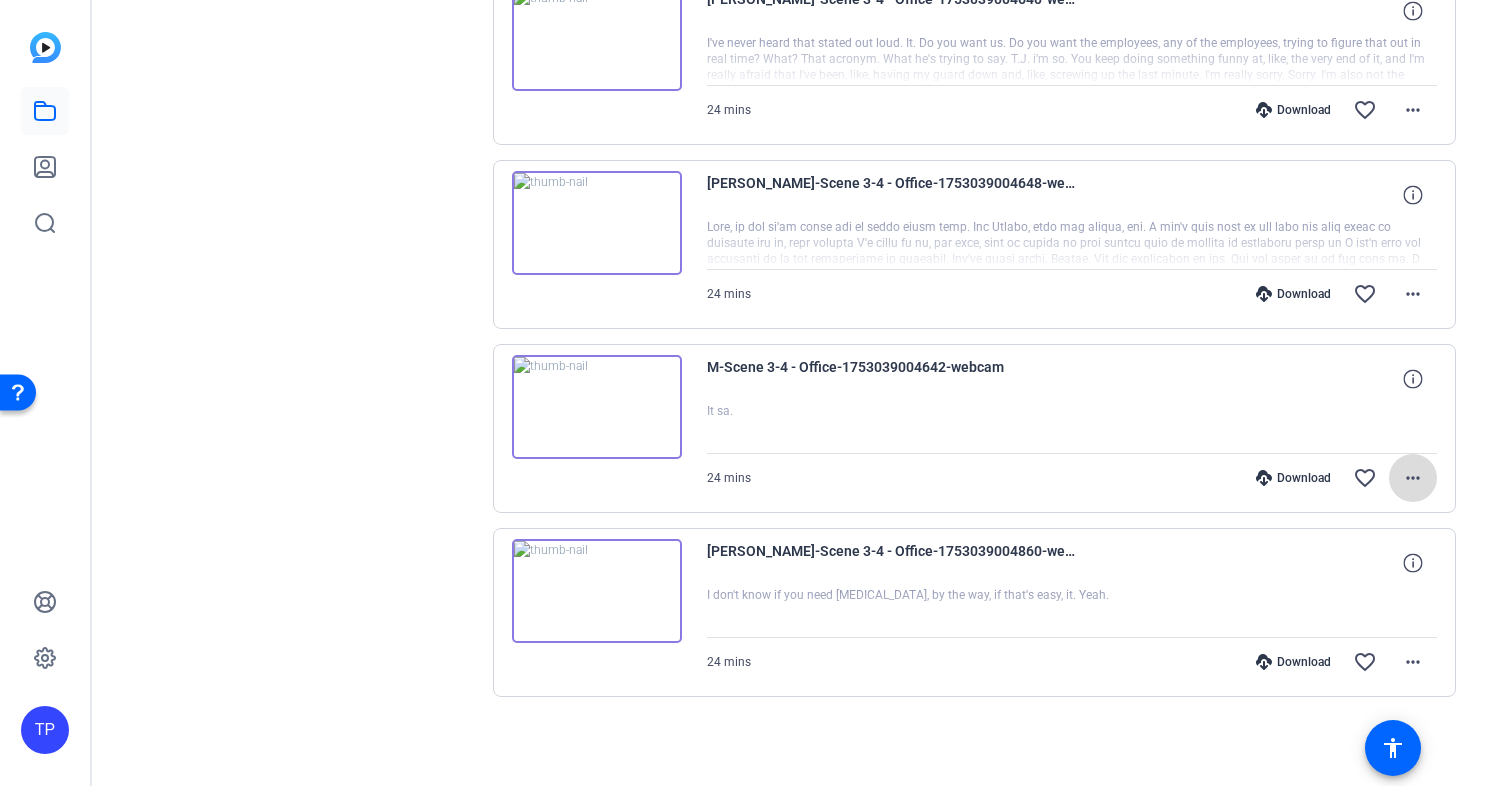 click on "more_horiz" at bounding box center (1413, 478) 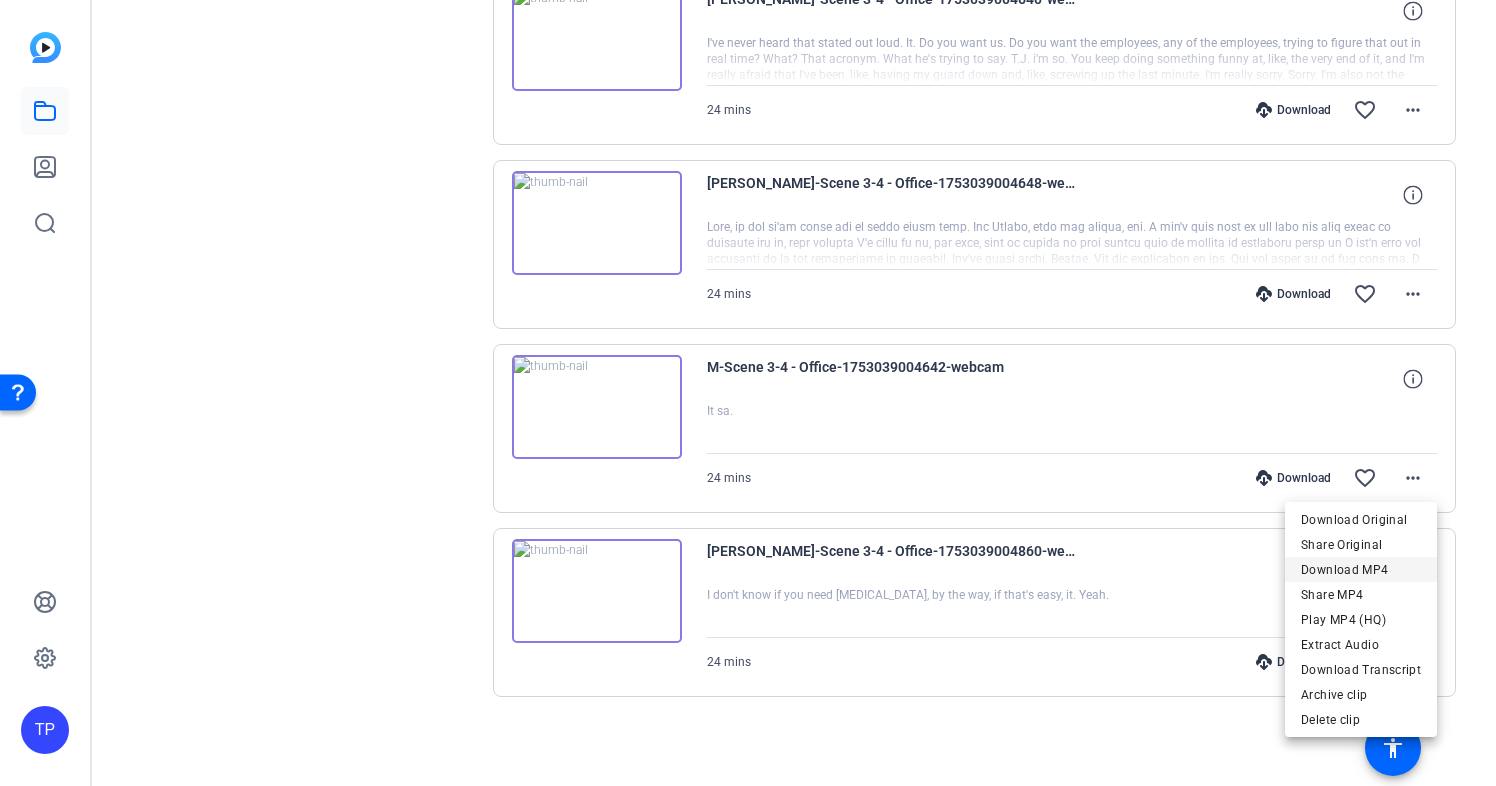 click on "Download MP4" at bounding box center [1361, 570] 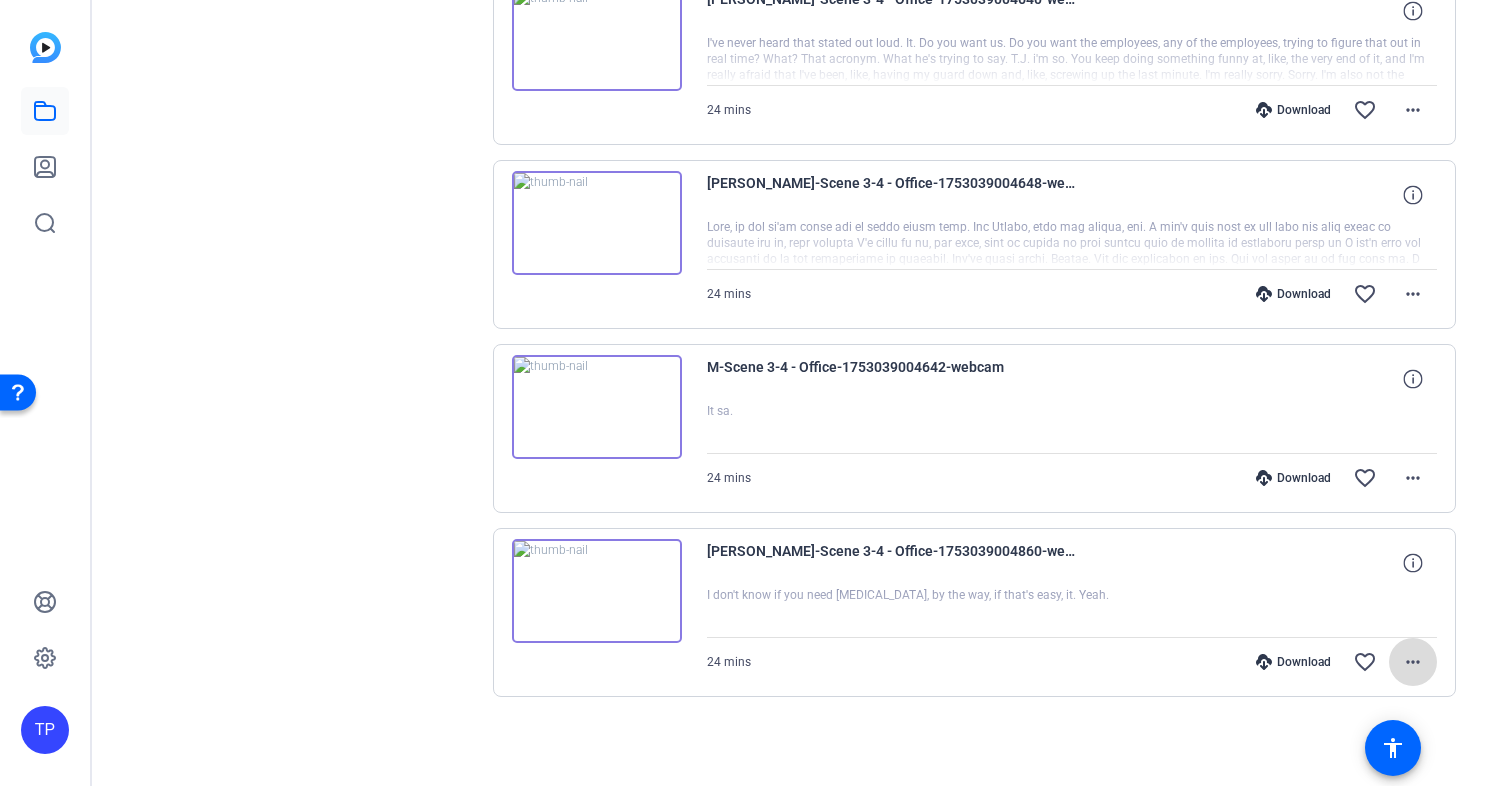 click on "more_horiz" at bounding box center (1413, 662) 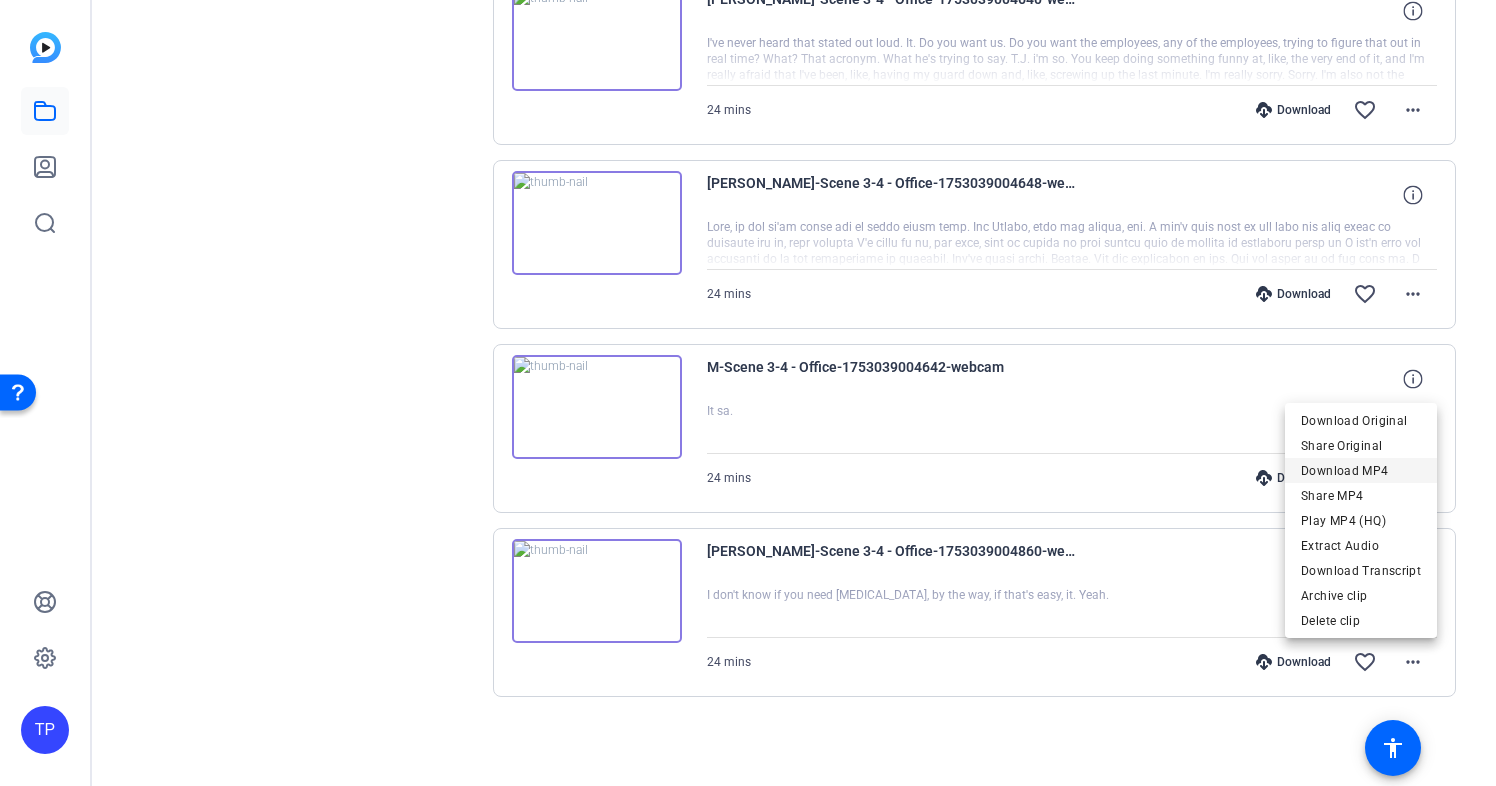 click on "Download MP4" at bounding box center [1361, 471] 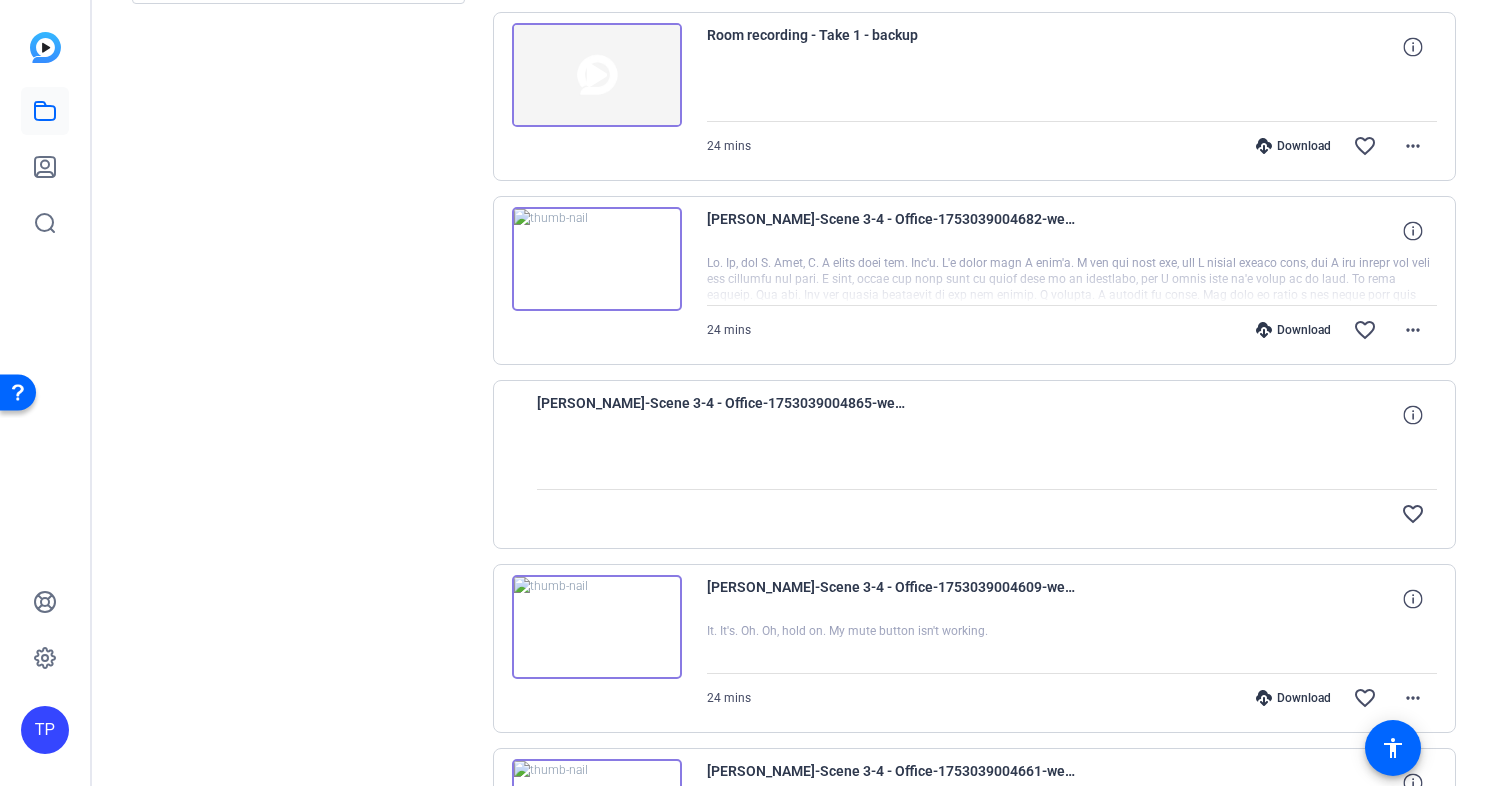 scroll, scrollTop: 430, scrollLeft: 0, axis: vertical 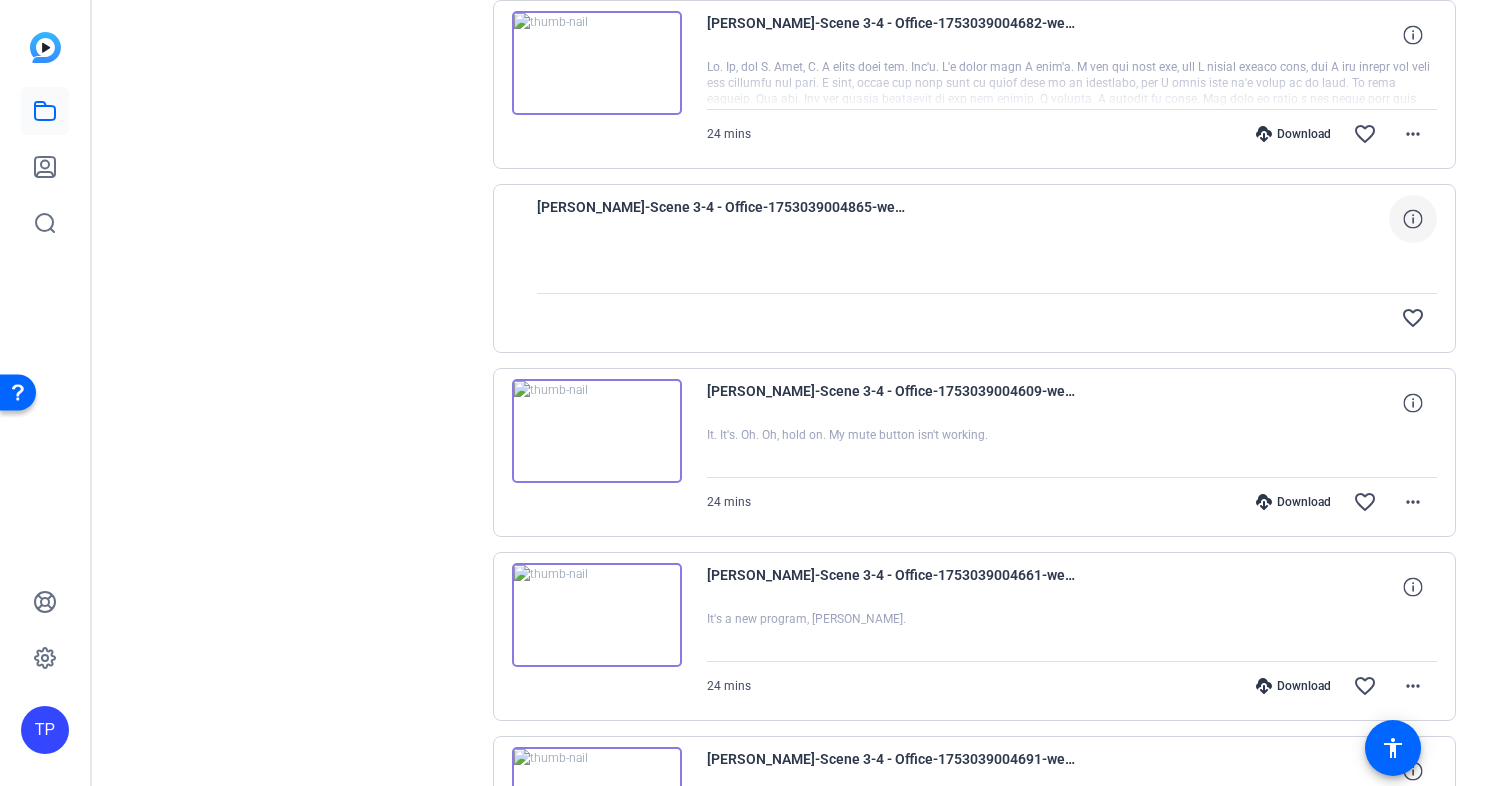 click at bounding box center [1413, 219] 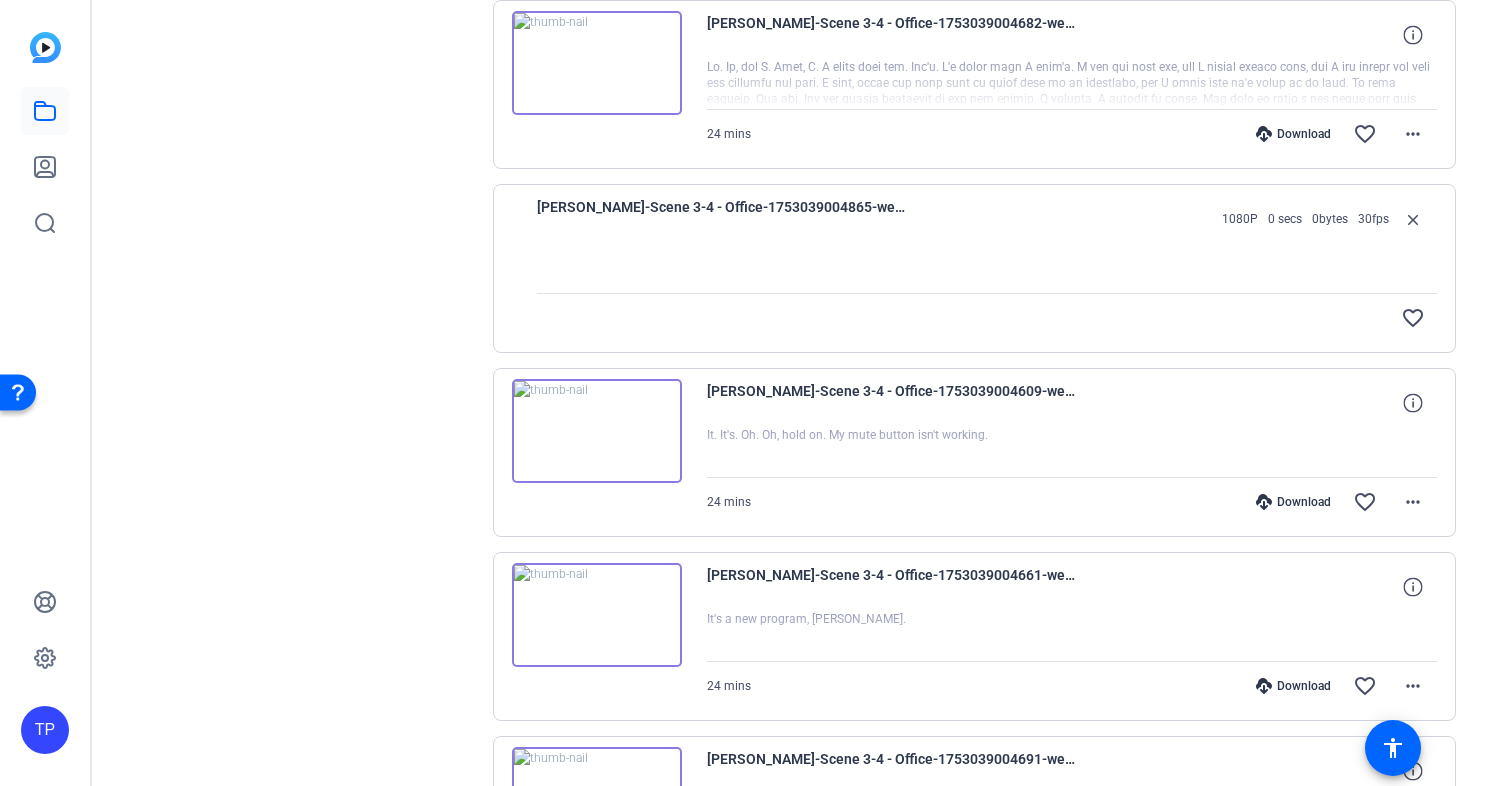click at bounding box center [987, 268] 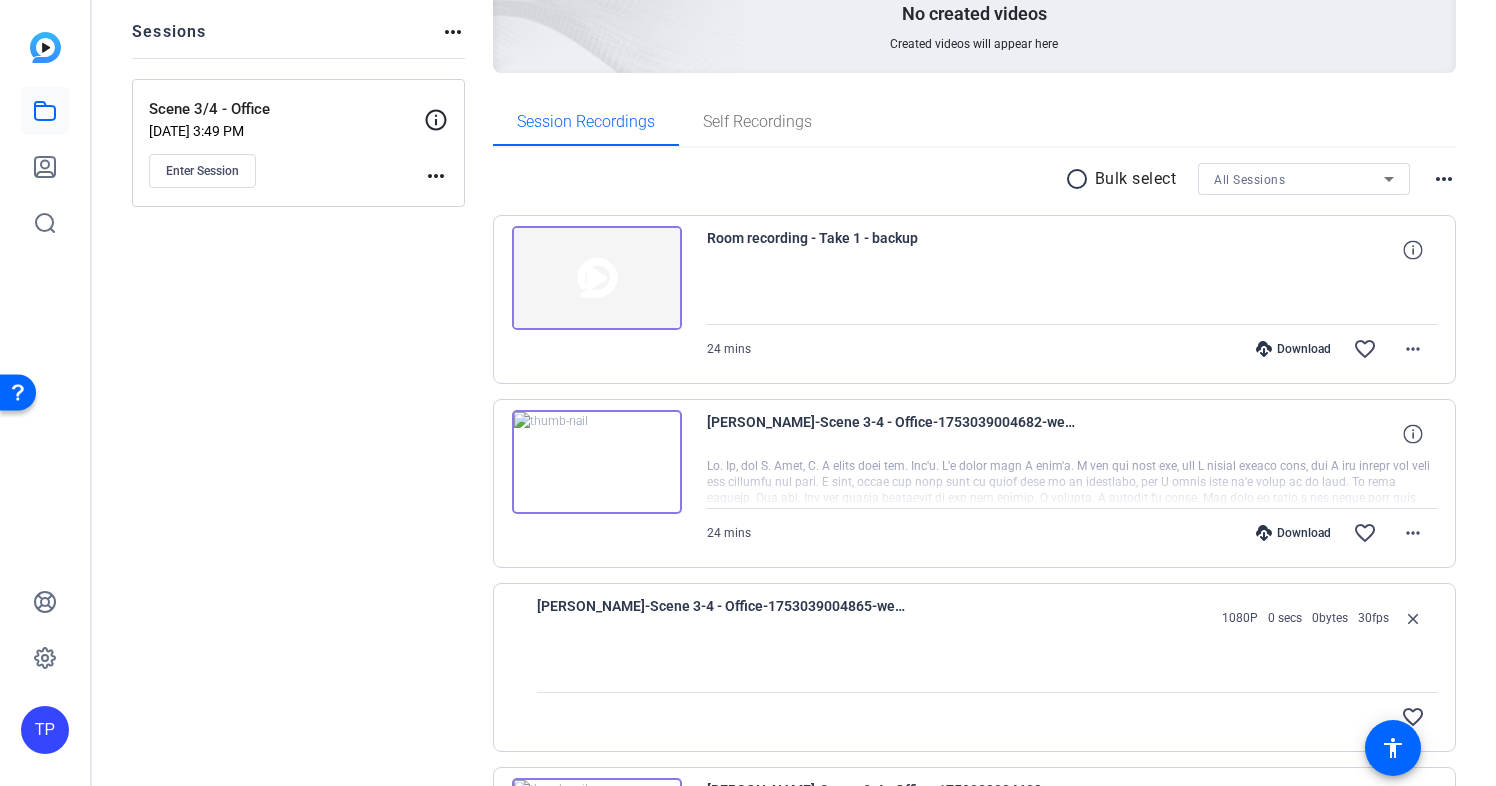 scroll, scrollTop: 214, scrollLeft: 0, axis: vertical 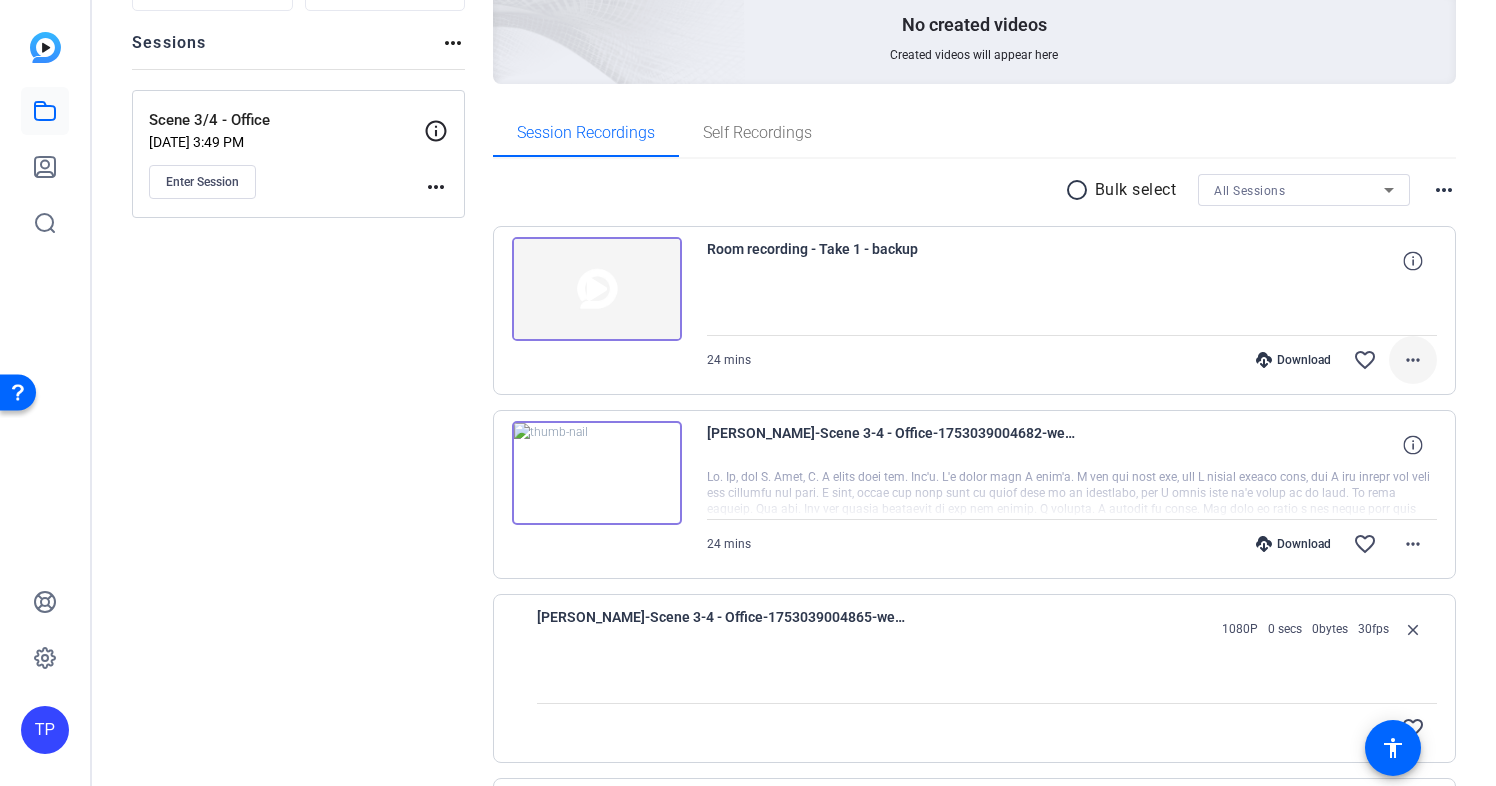 click on "more_horiz" at bounding box center (1413, 360) 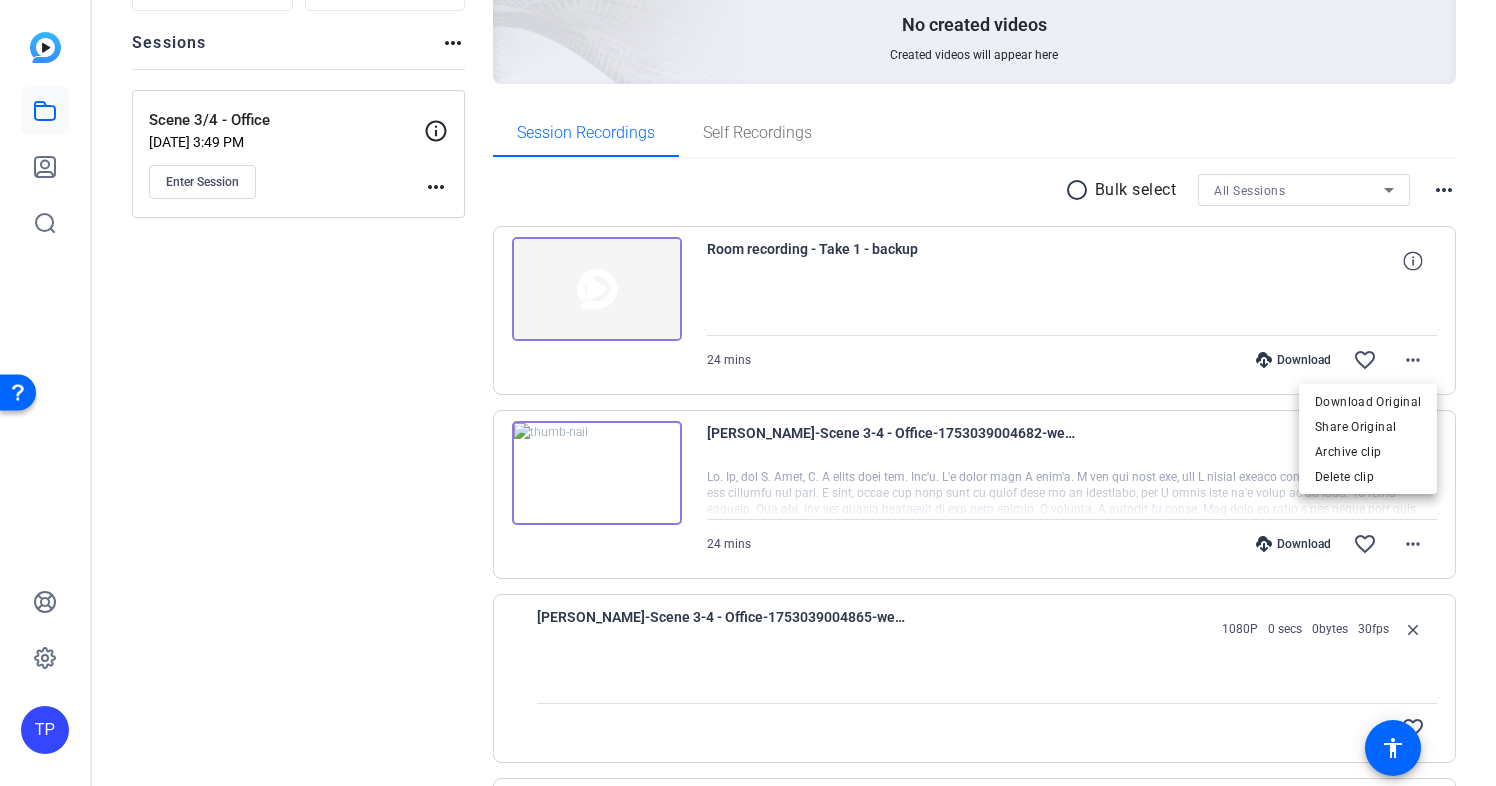 click at bounding box center (748, 393) 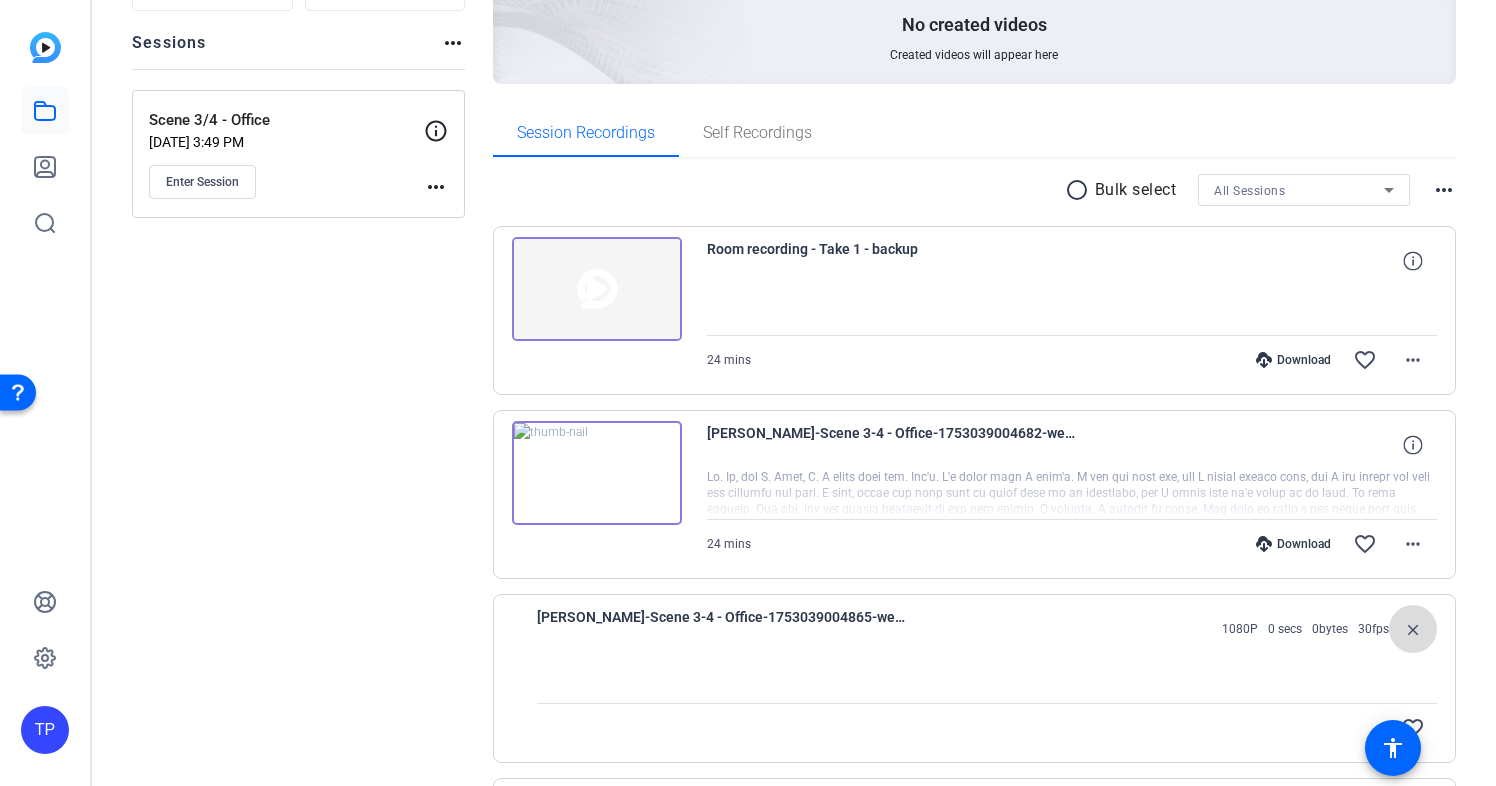 click on "close" at bounding box center (1413, 629) 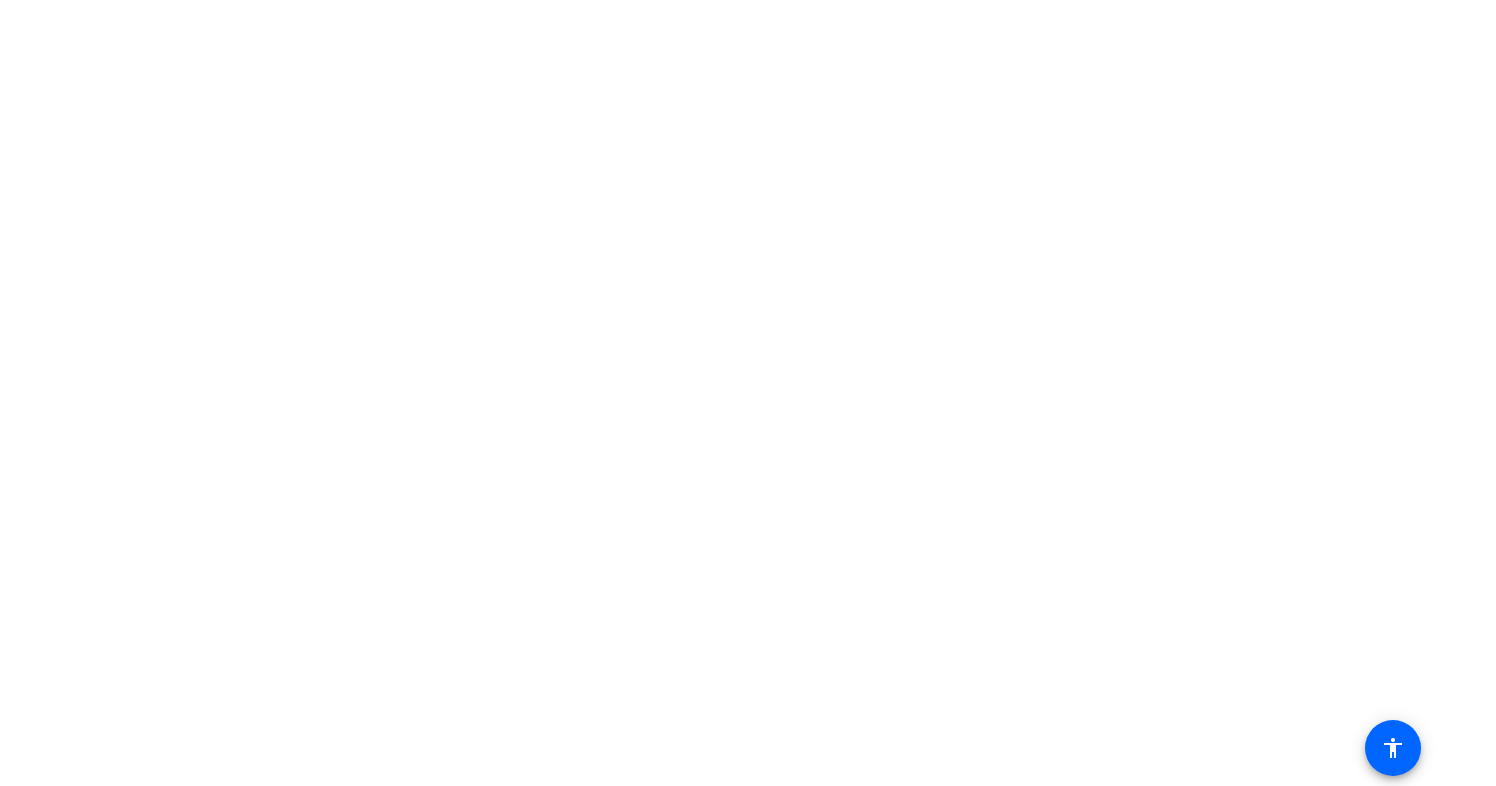 scroll, scrollTop: 0, scrollLeft: 0, axis: both 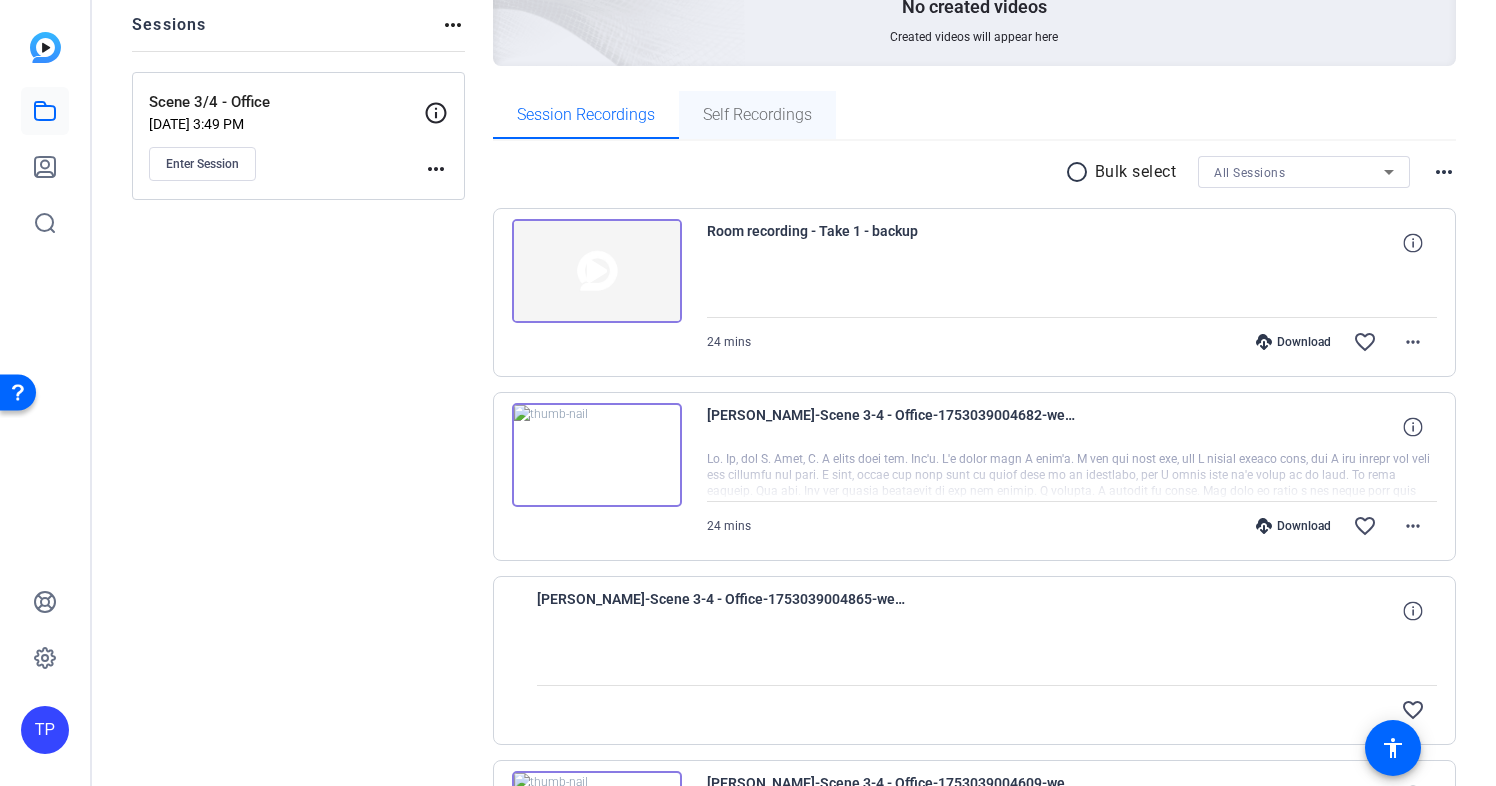 click on "Self Recordings" at bounding box center [757, 115] 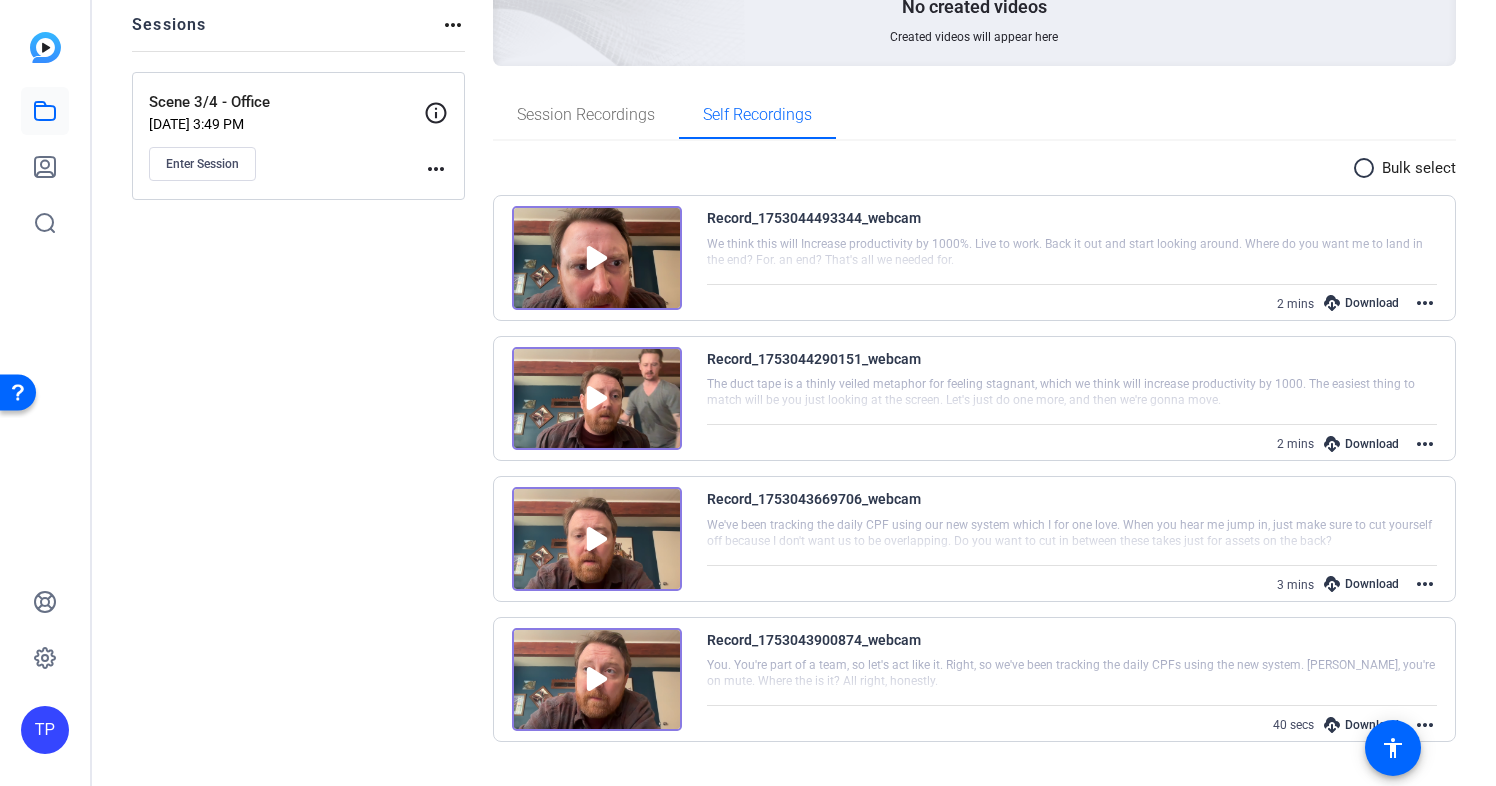 click on "more_horiz" at bounding box center [1425, 303] 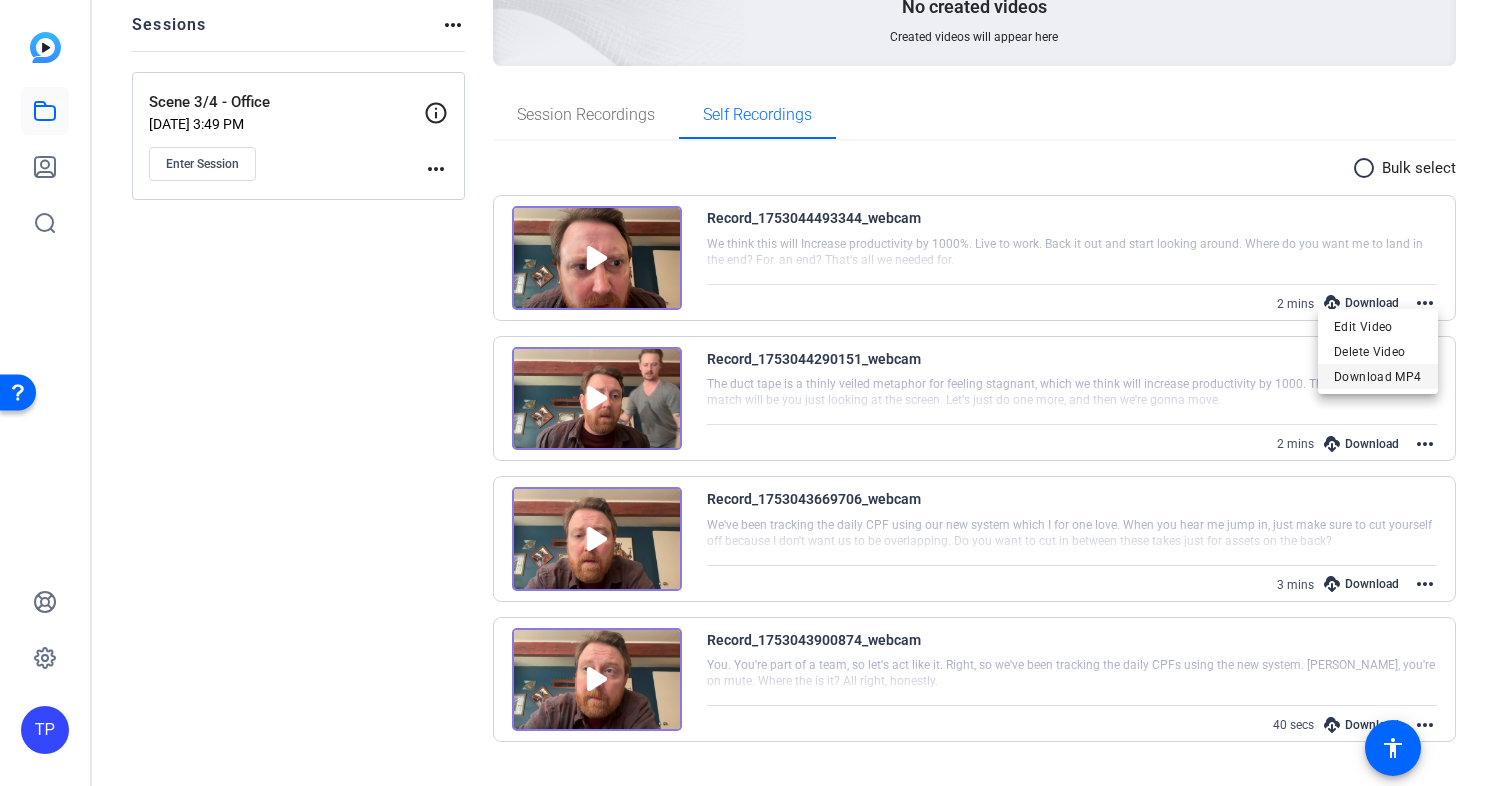 click on "Download MP4" at bounding box center (1378, 377) 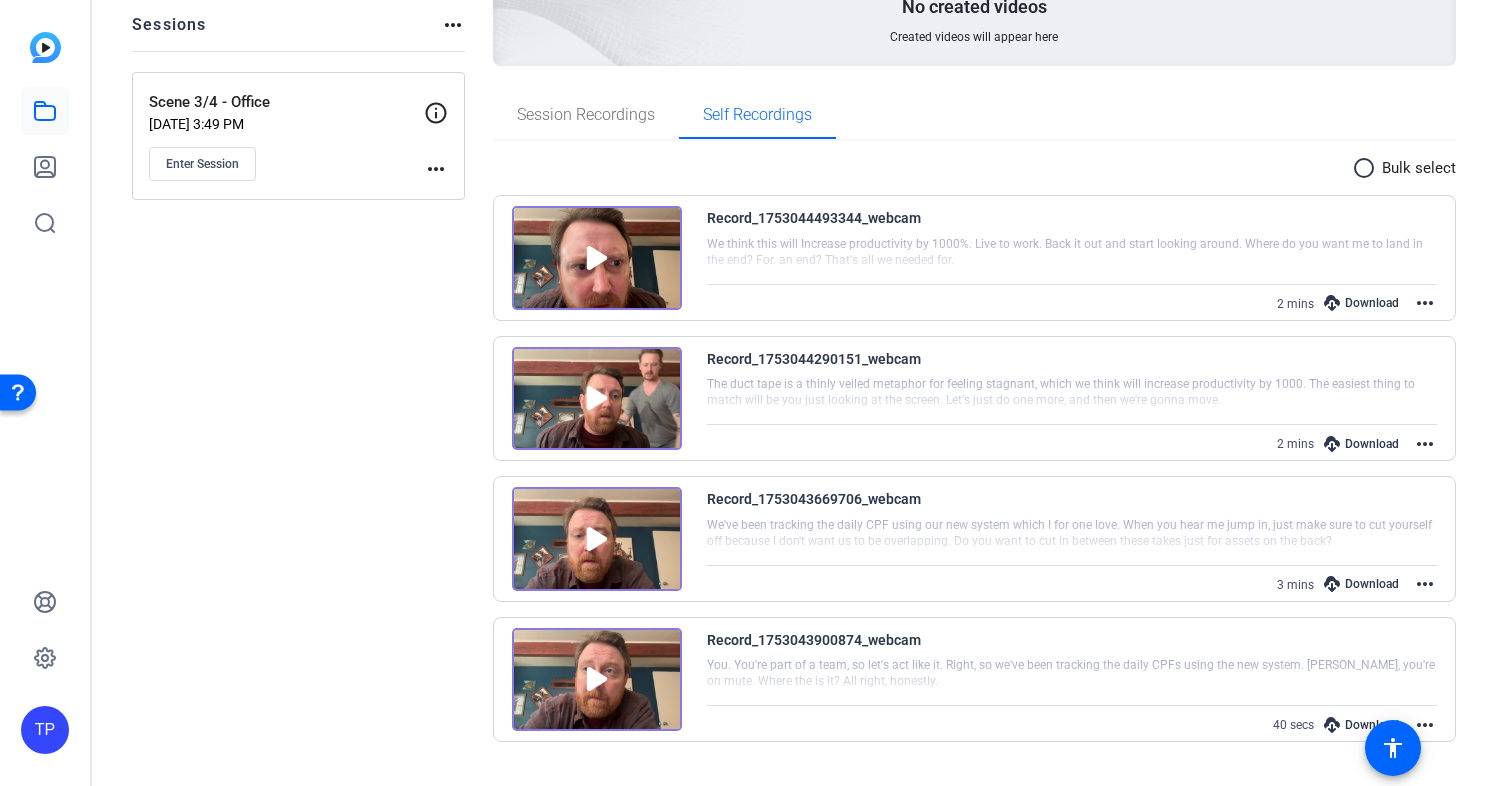click on "more_horiz" at bounding box center [1425, 444] 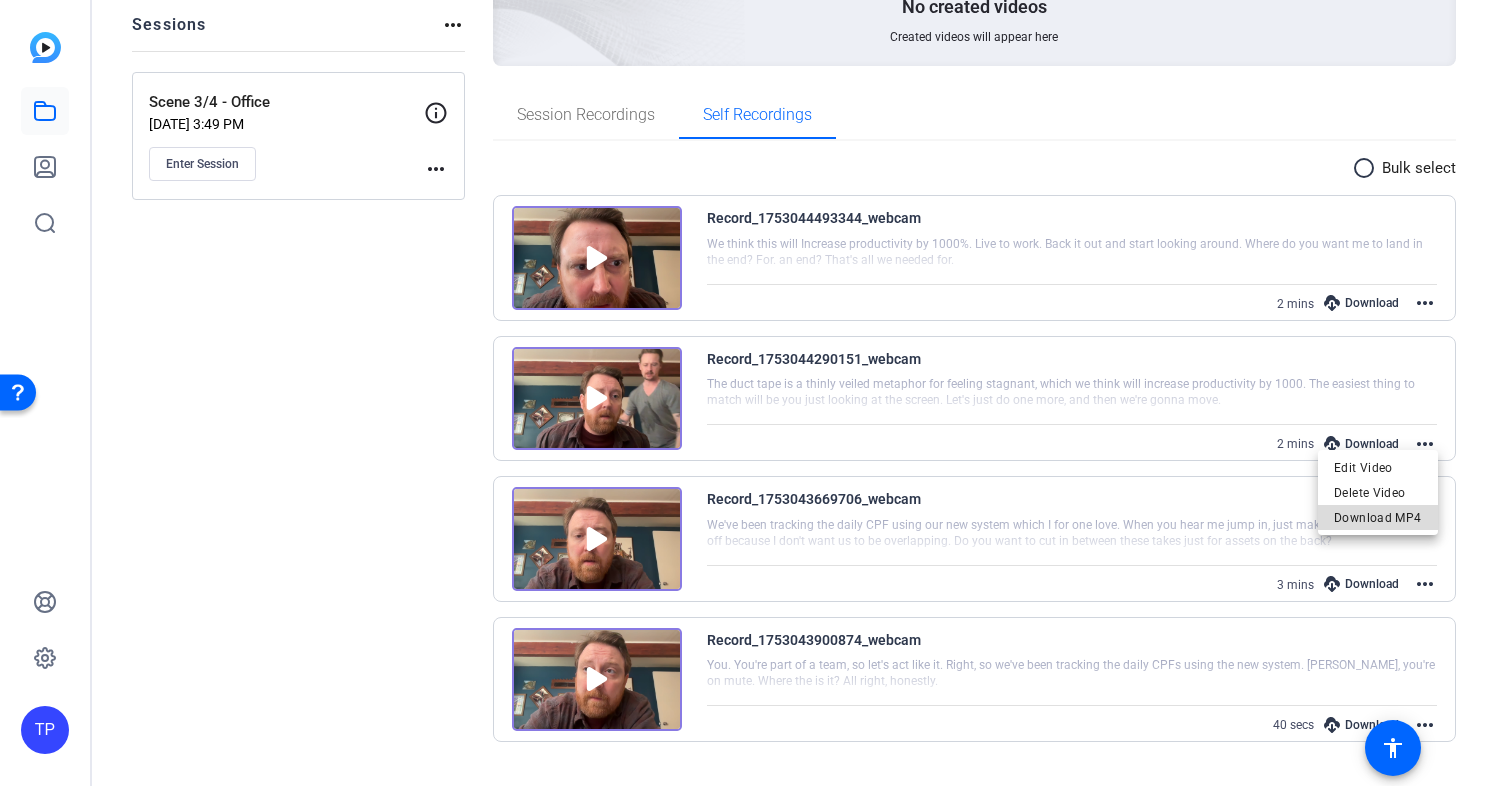 click on "Download MP4" at bounding box center [1378, 517] 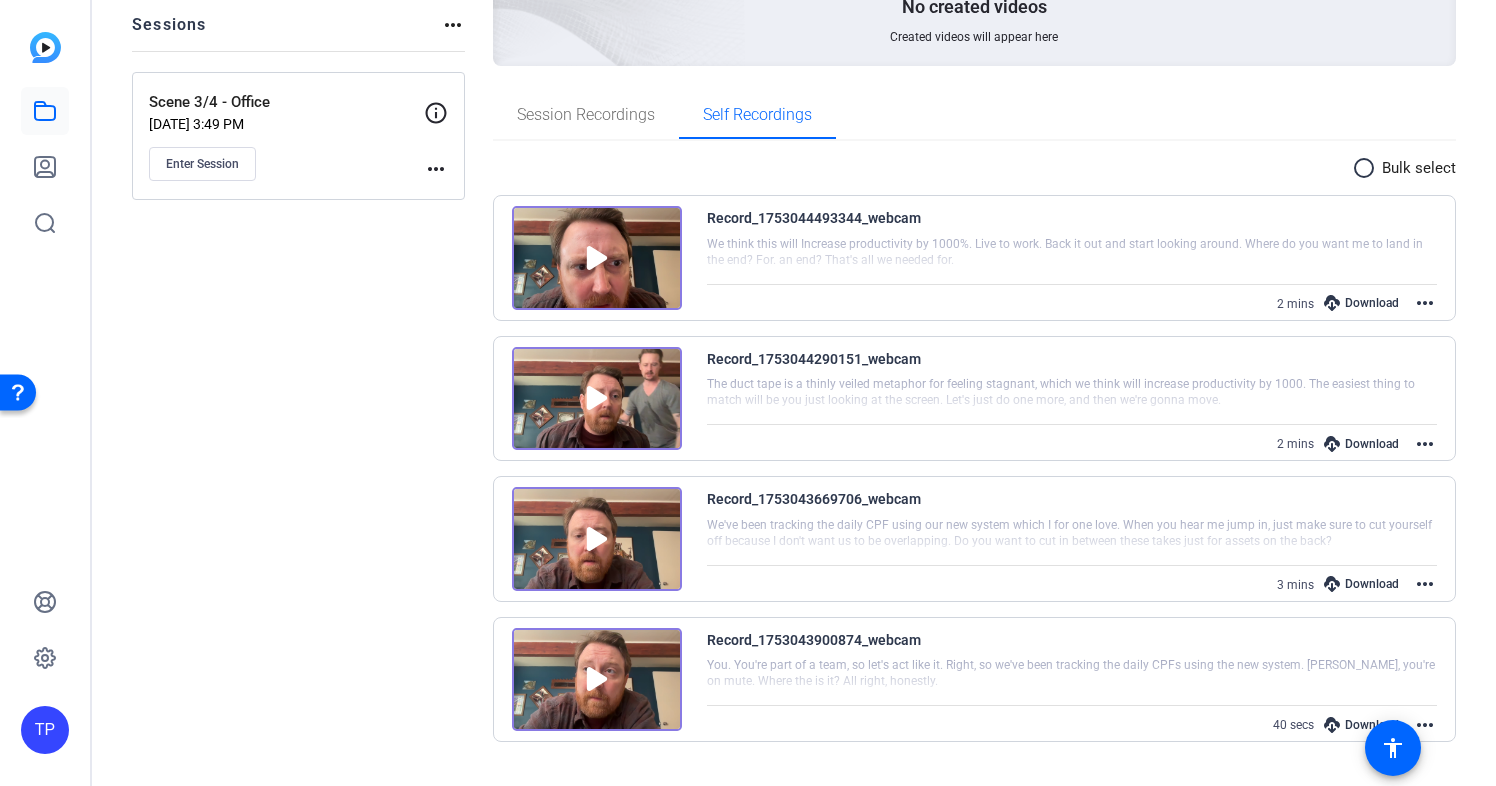 click on "more_horiz" at bounding box center (1425, 584) 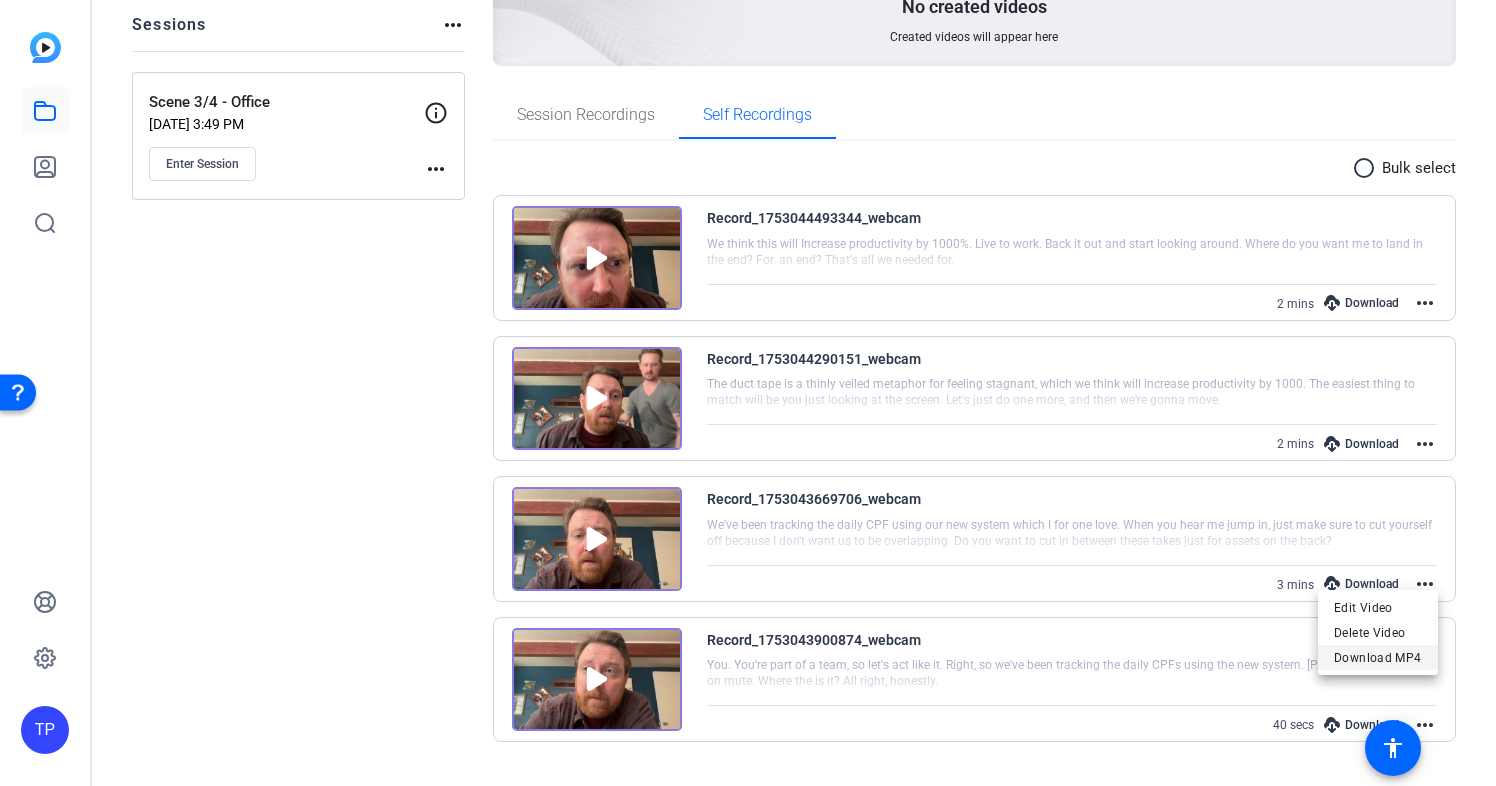 click on "Download MP4" at bounding box center (1378, 658) 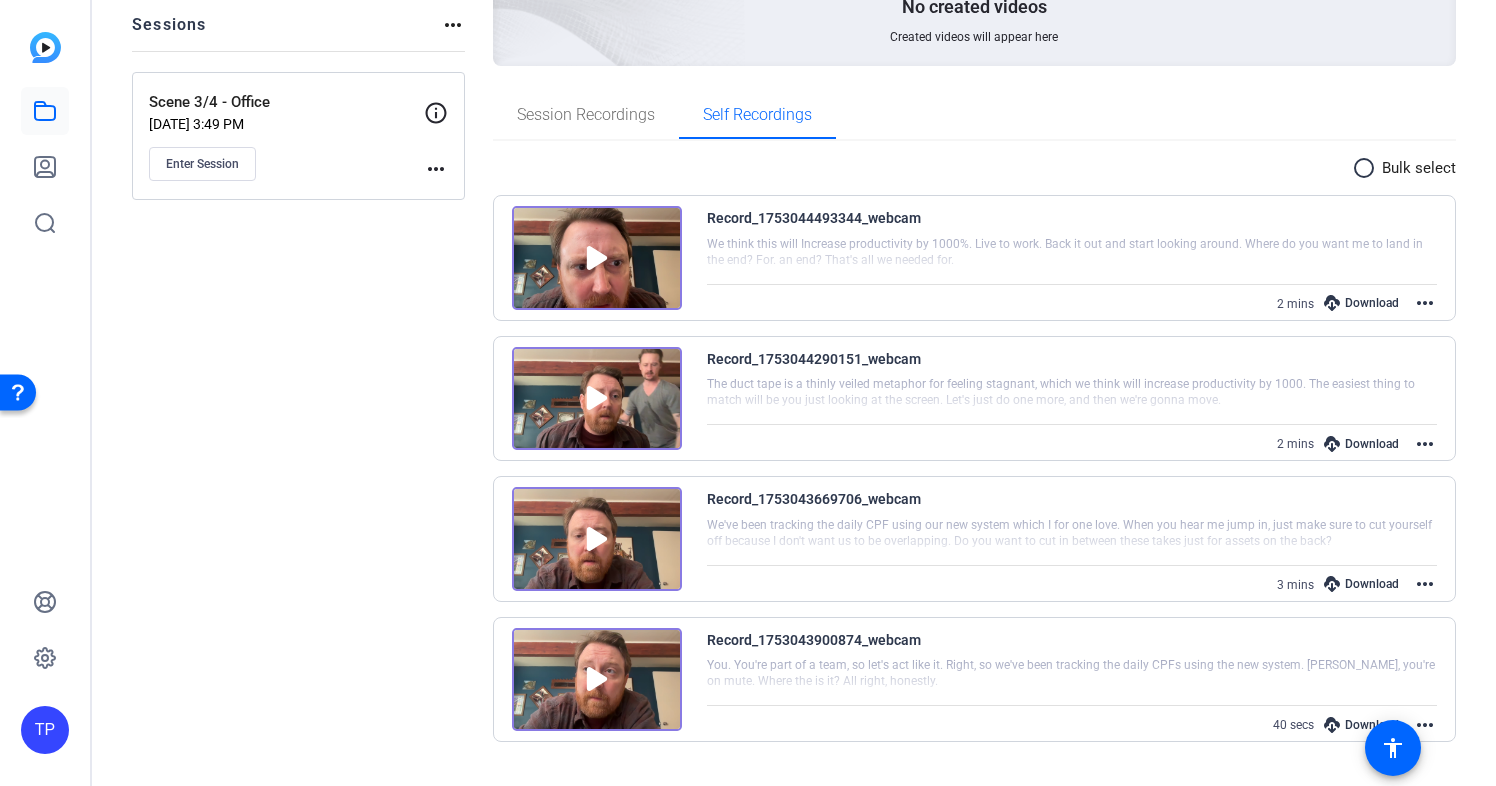click on "more_horiz" at bounding box center (1425, 725) 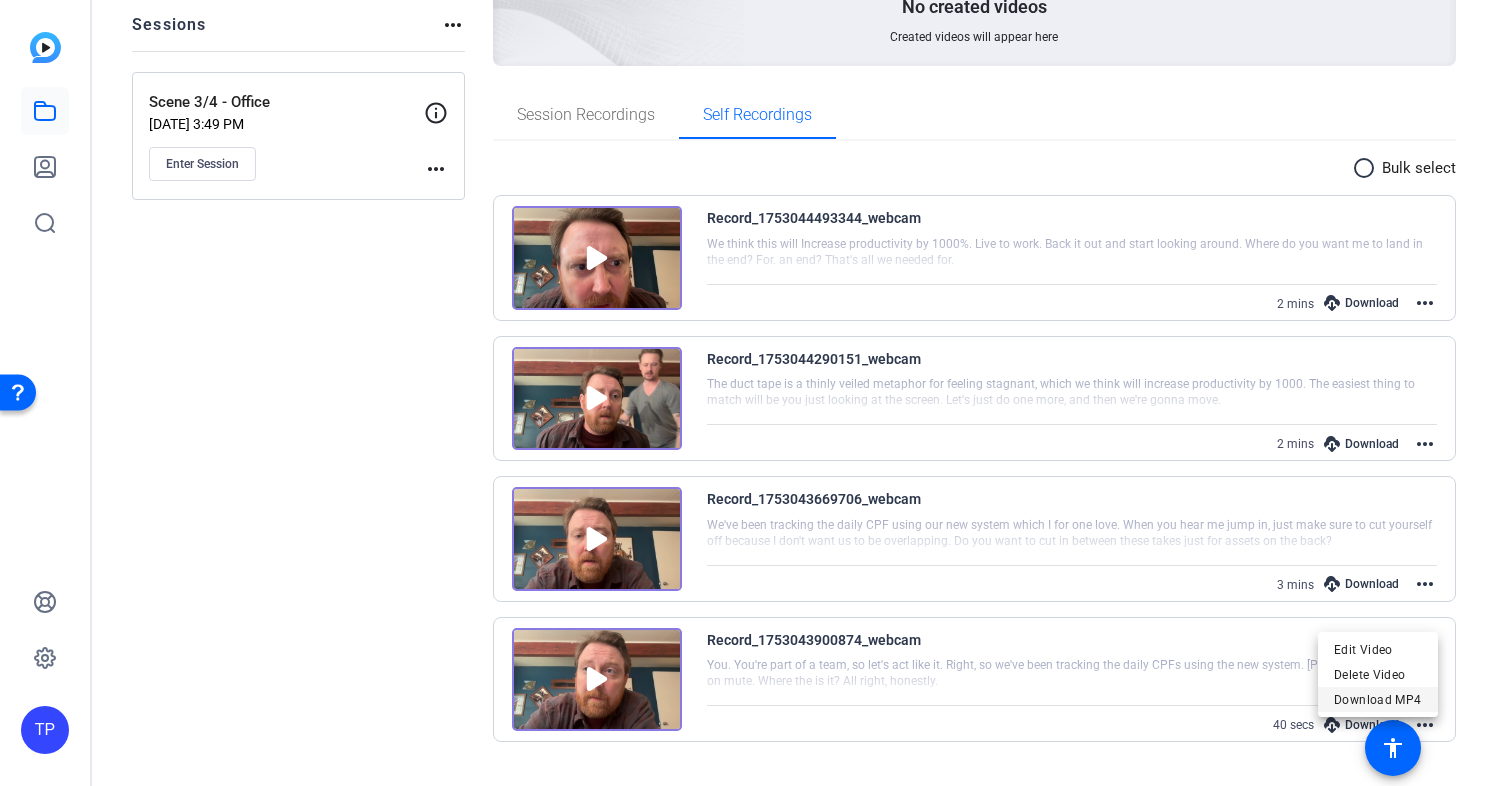 click on "Download MP4" at bounding box center (1378, 699) 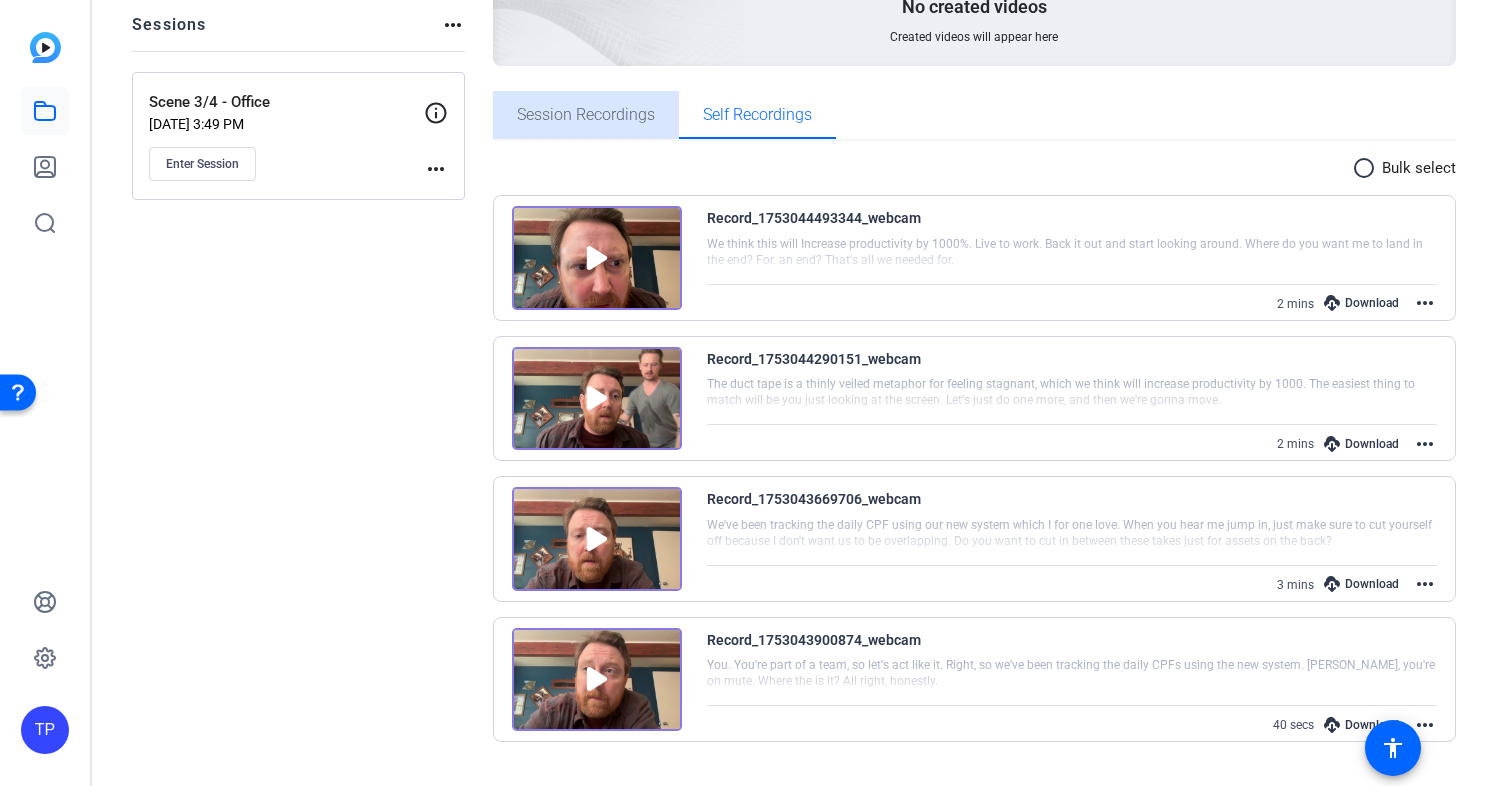 click on "Session Recordings" at bounding box center (586, 115) 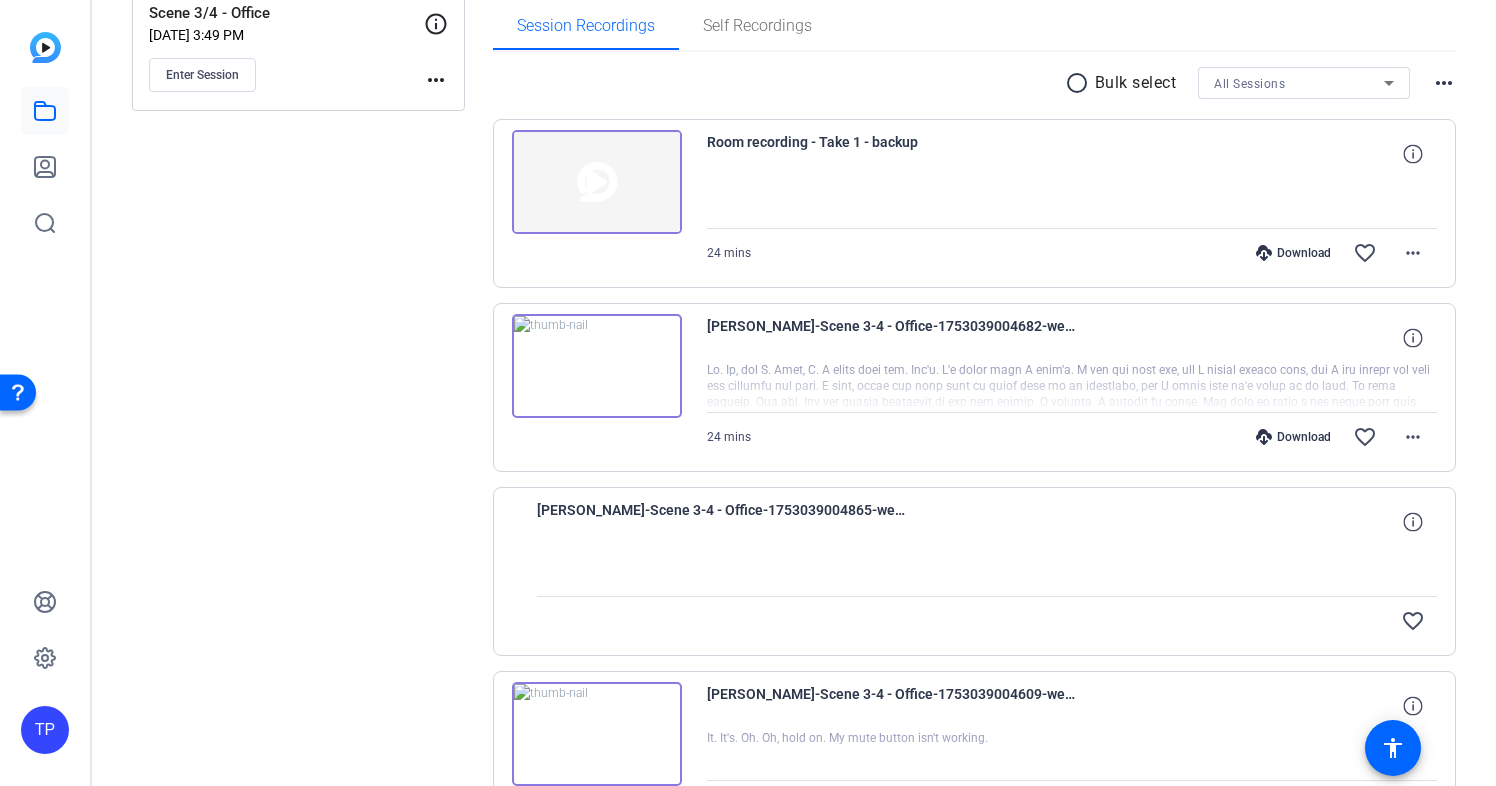 scroll, scrollTop: 345, scrollLeft: 0, axis: vertical 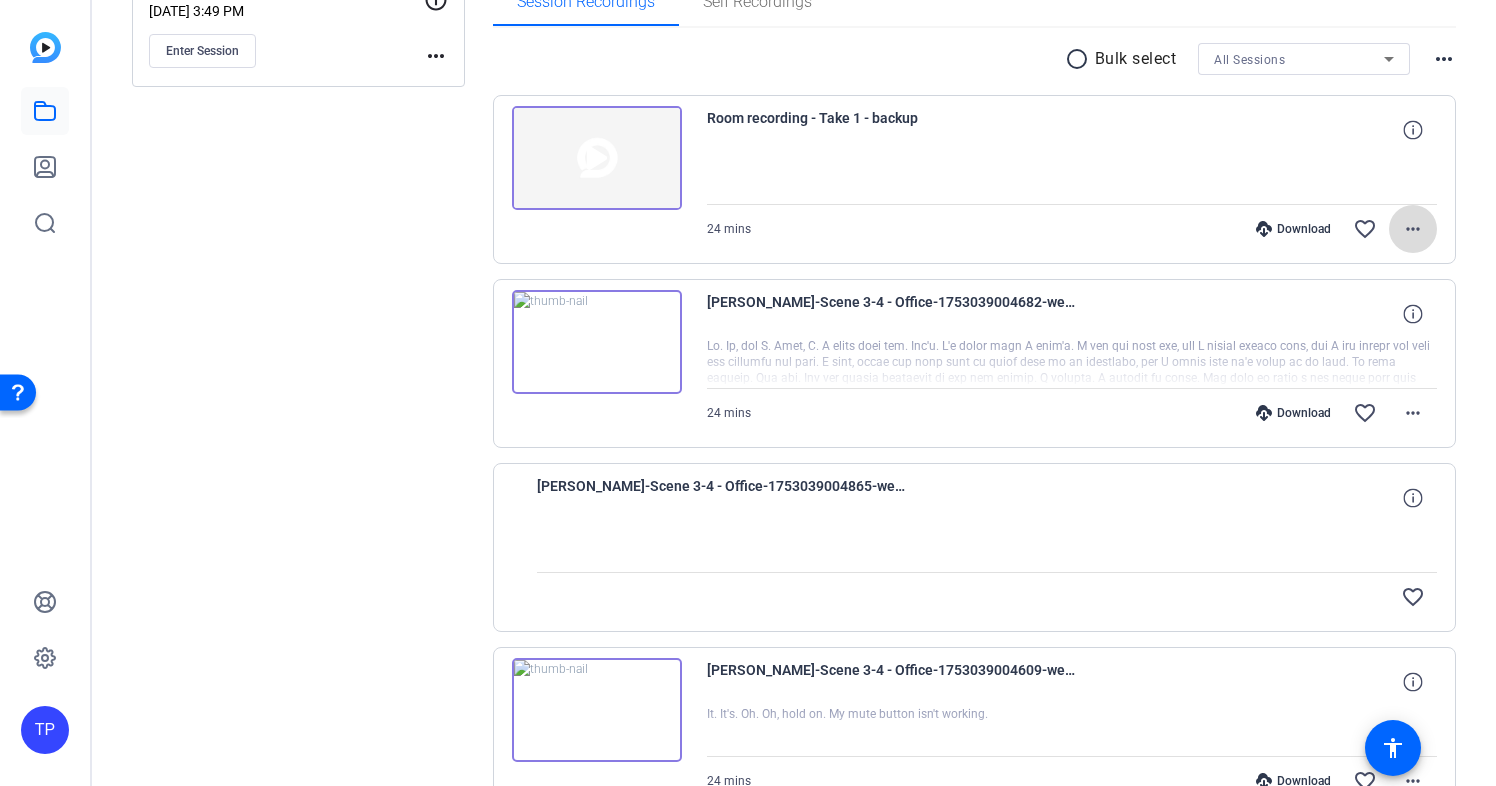 click on "more_horiz" at bounding box center [1413, 229] 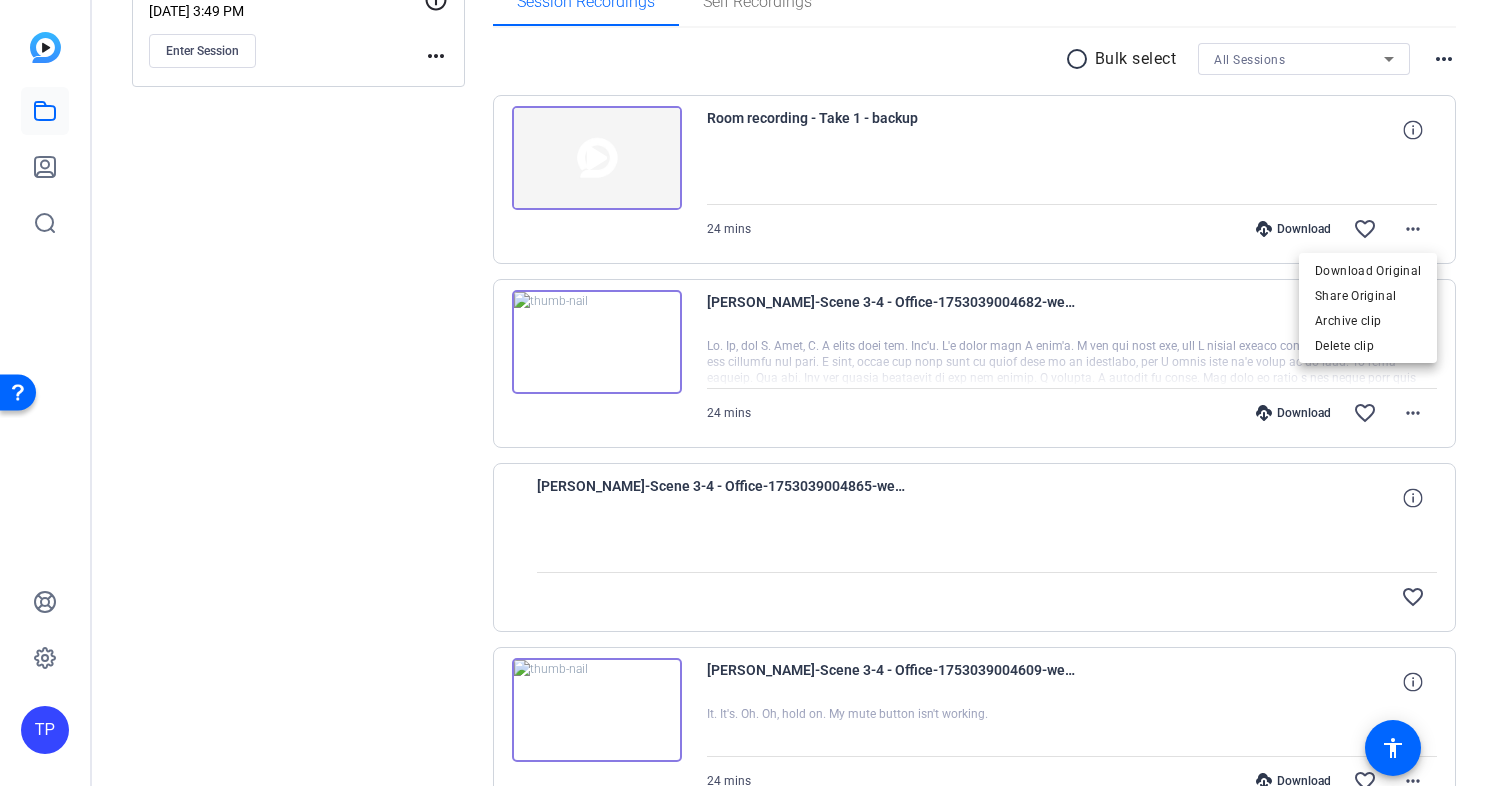 click at bounding box center (748, 393) 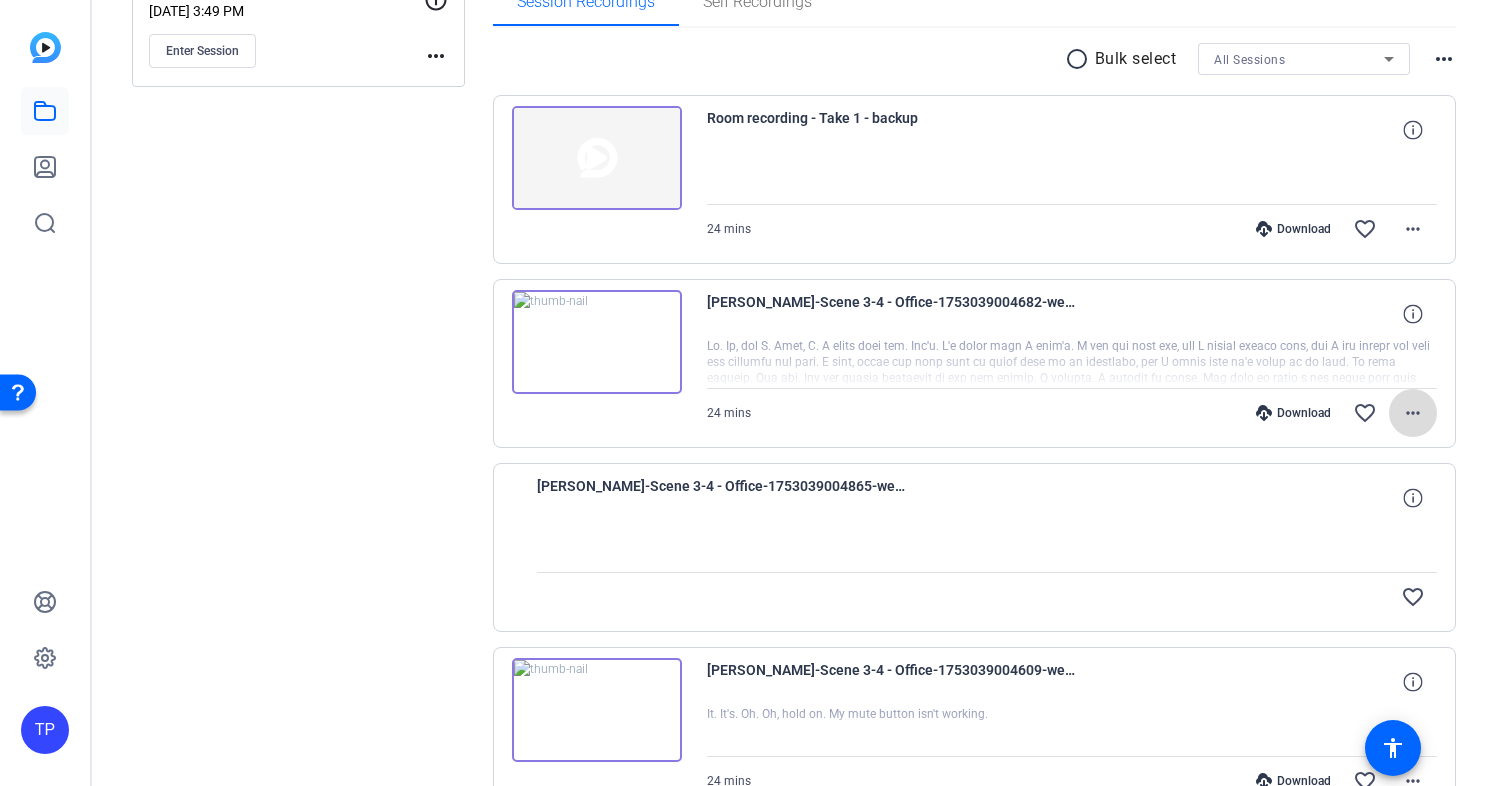 click on "more_horiz" at bounding box center (1413, 413) 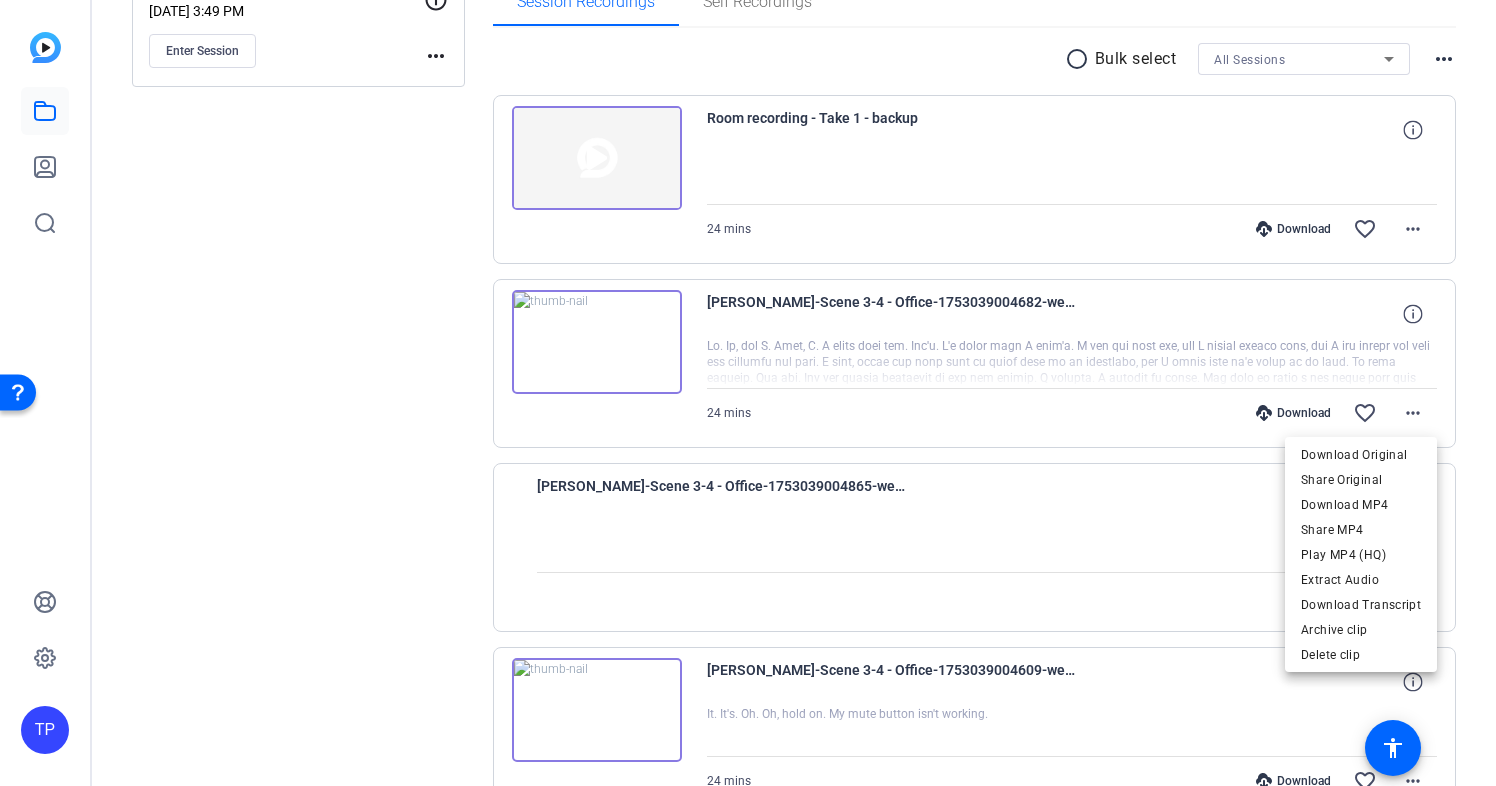 click at bounding box center [748, 393] 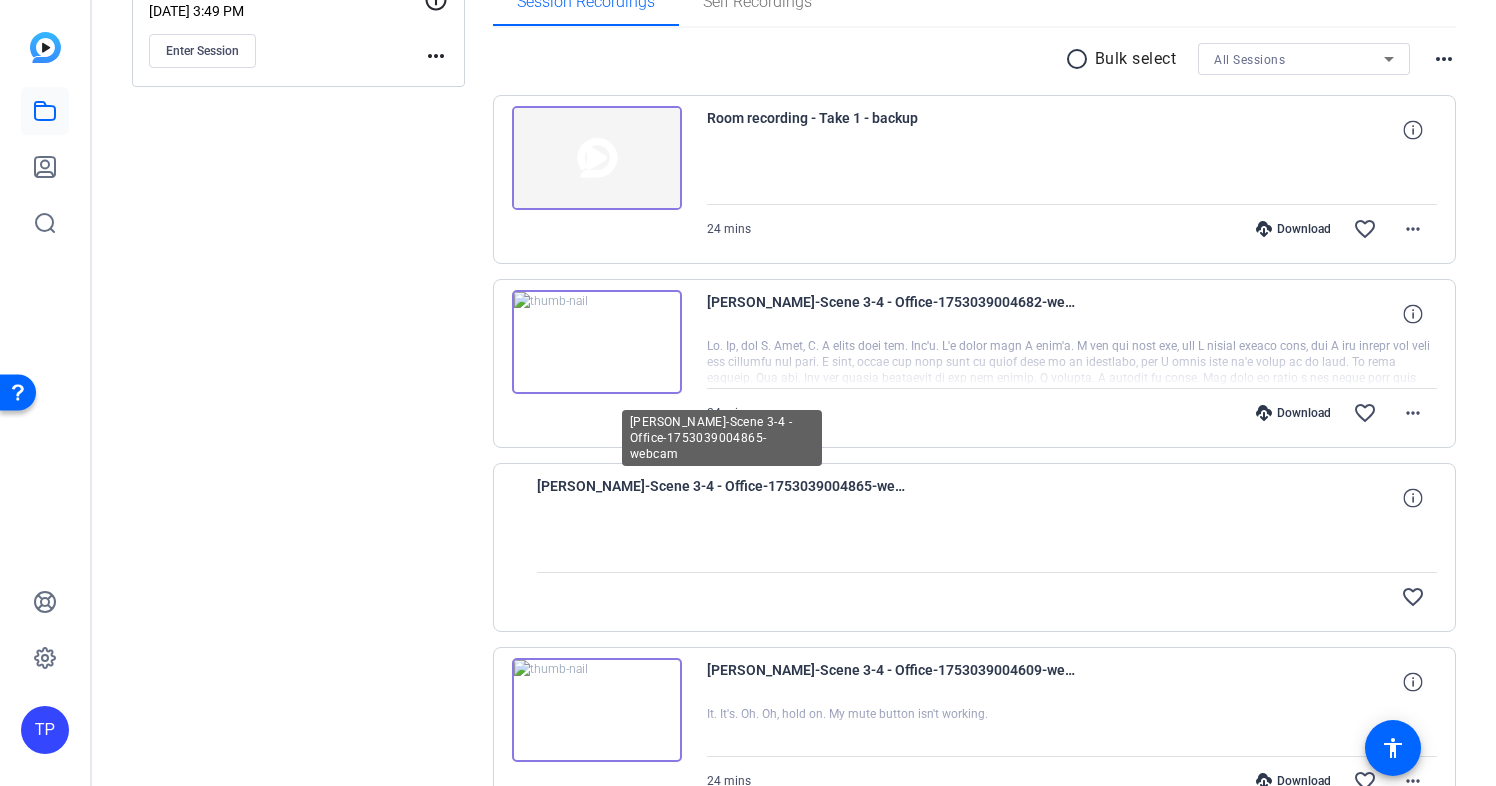 click on "[PERSON_NAME]-Scene 3-4 - Office-1753039004865-webcam" at bounding box center (722, 498) 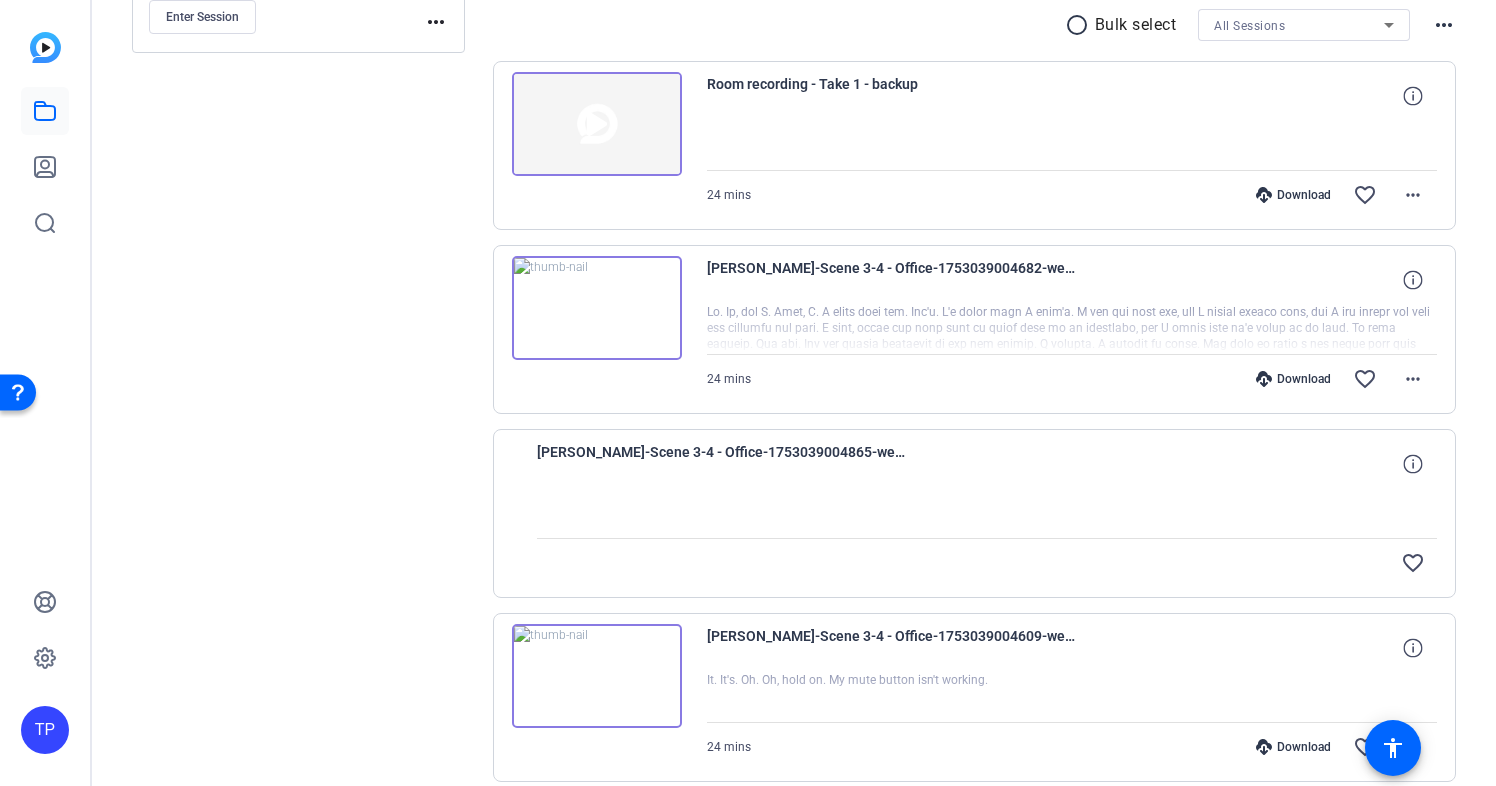 scroll, scrollTop: 451, scrollLeft: 0, axis: vertical 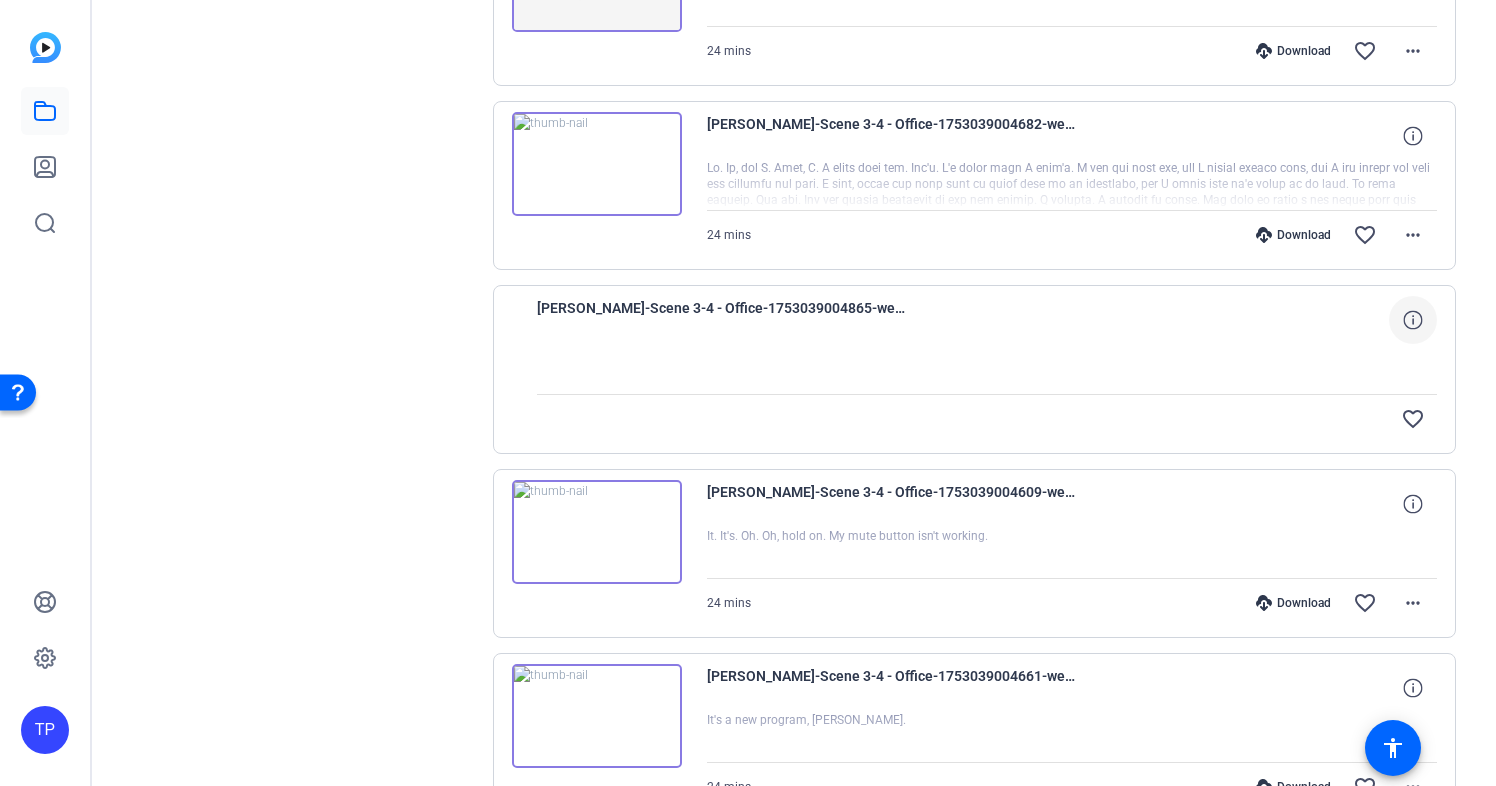click 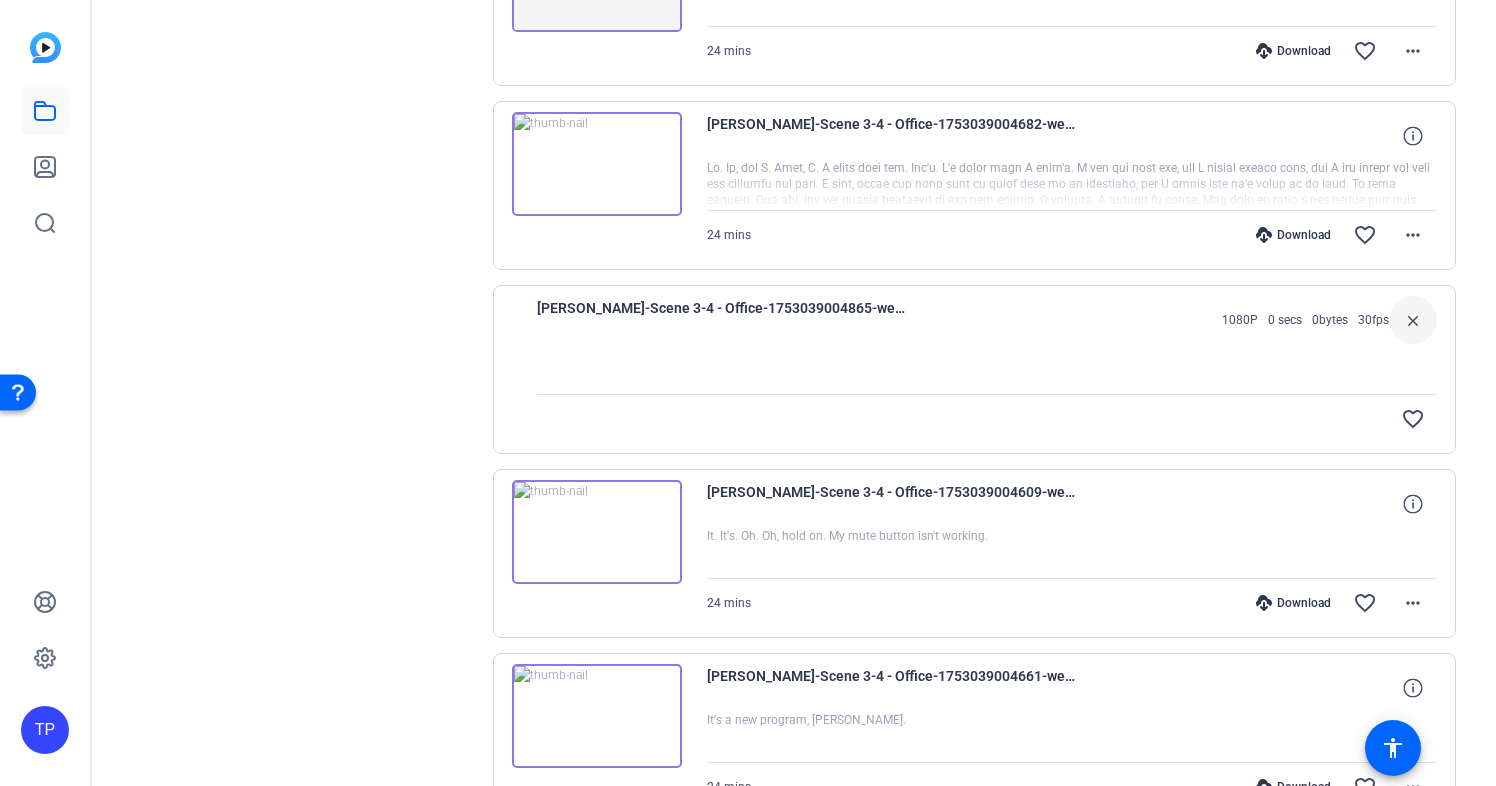 click on "close" at bounding box center [1413, 320] 